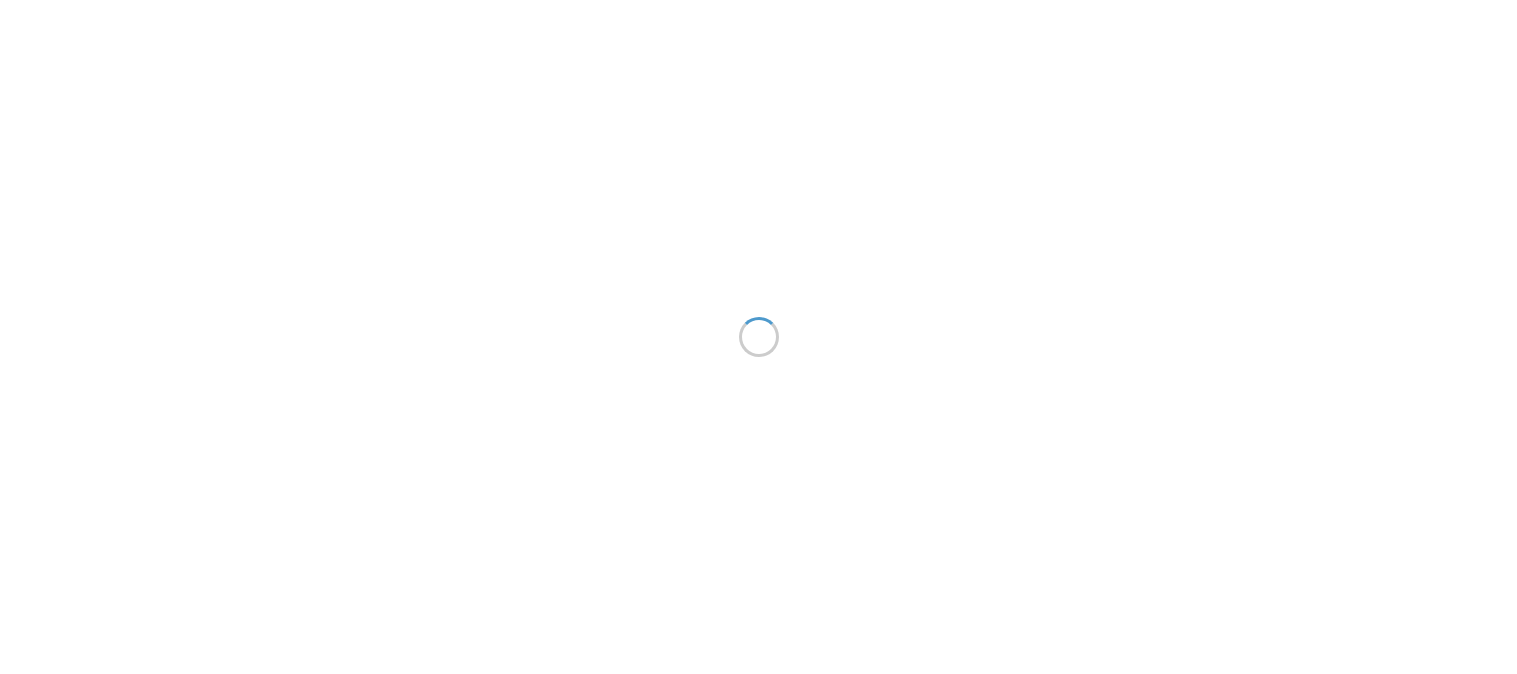 scroll, scrollTop: 0, scrollLeft: 0, axis: both 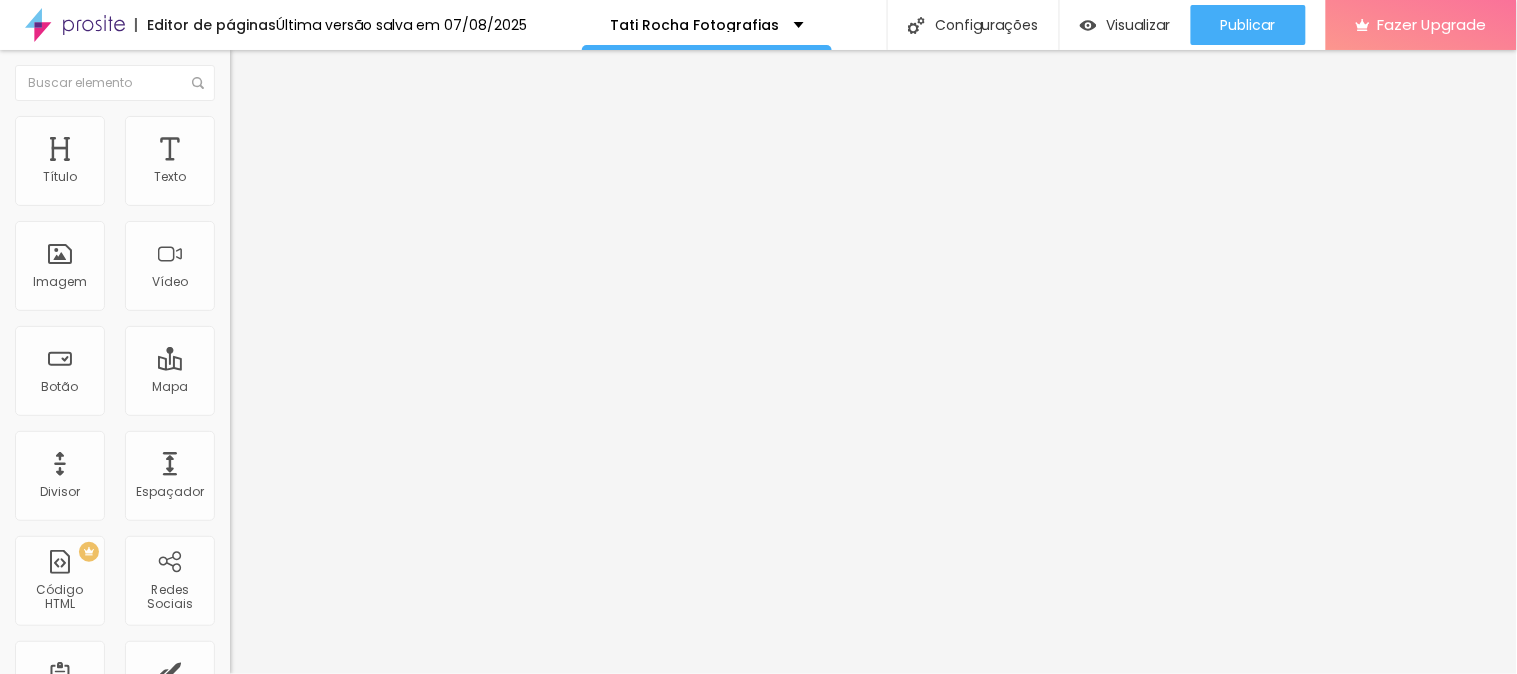 click at bounding box center [239, 125] 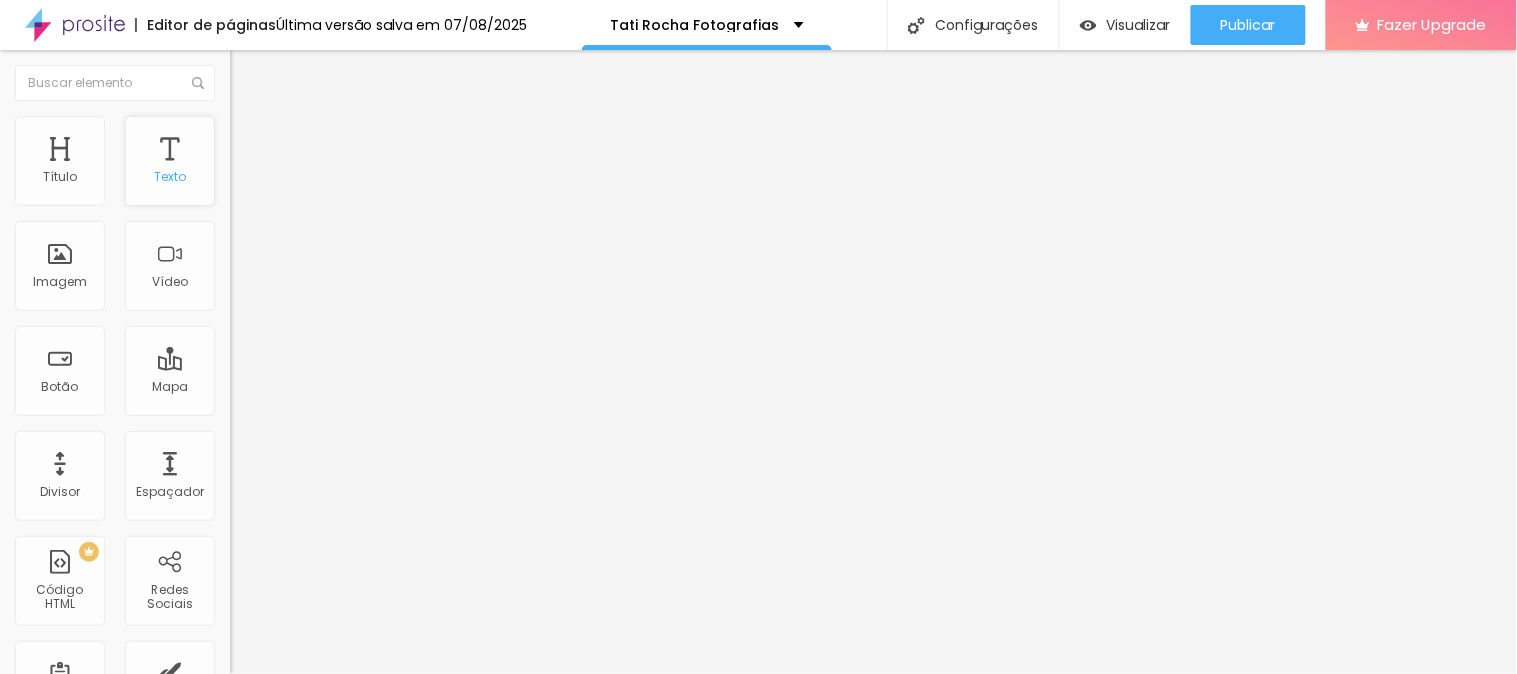 click on "Texto" at bounding box center [170, 161] 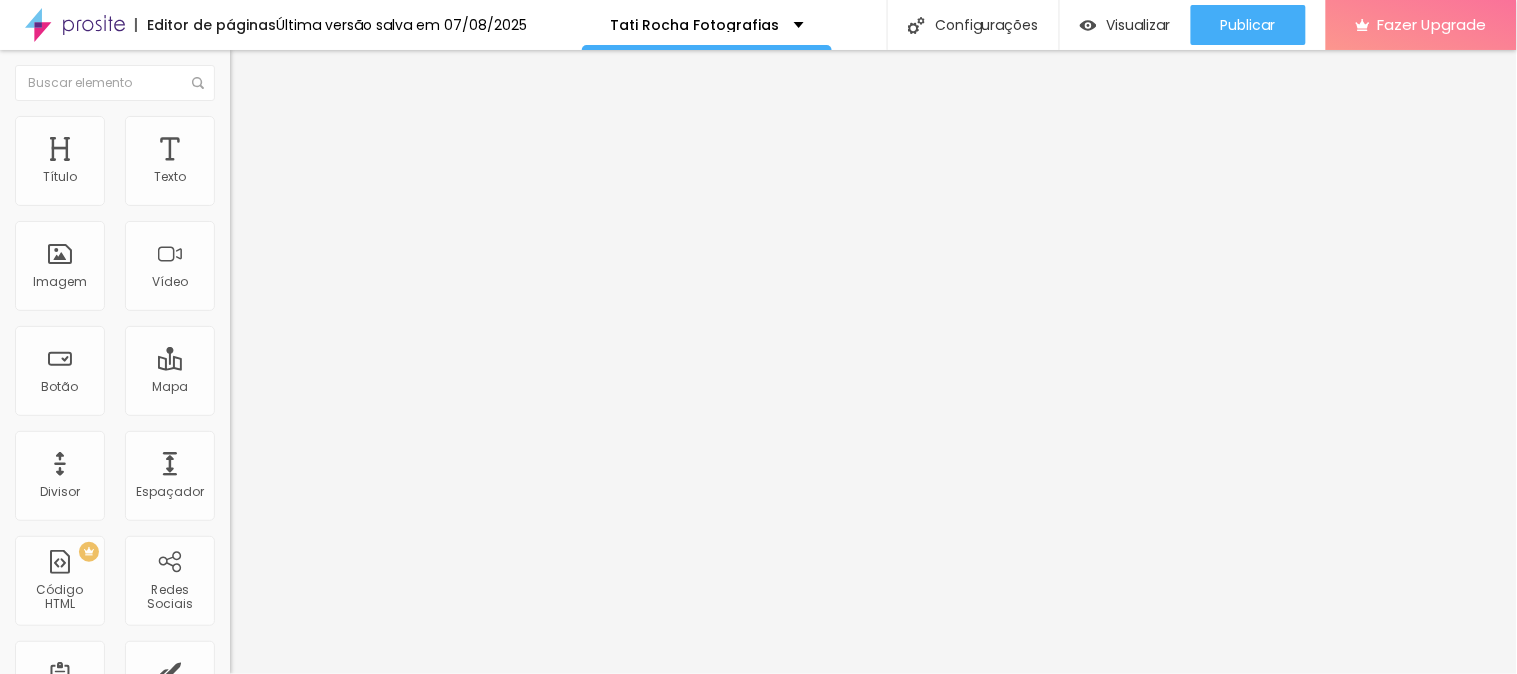 click at bounding box center (253, 73) 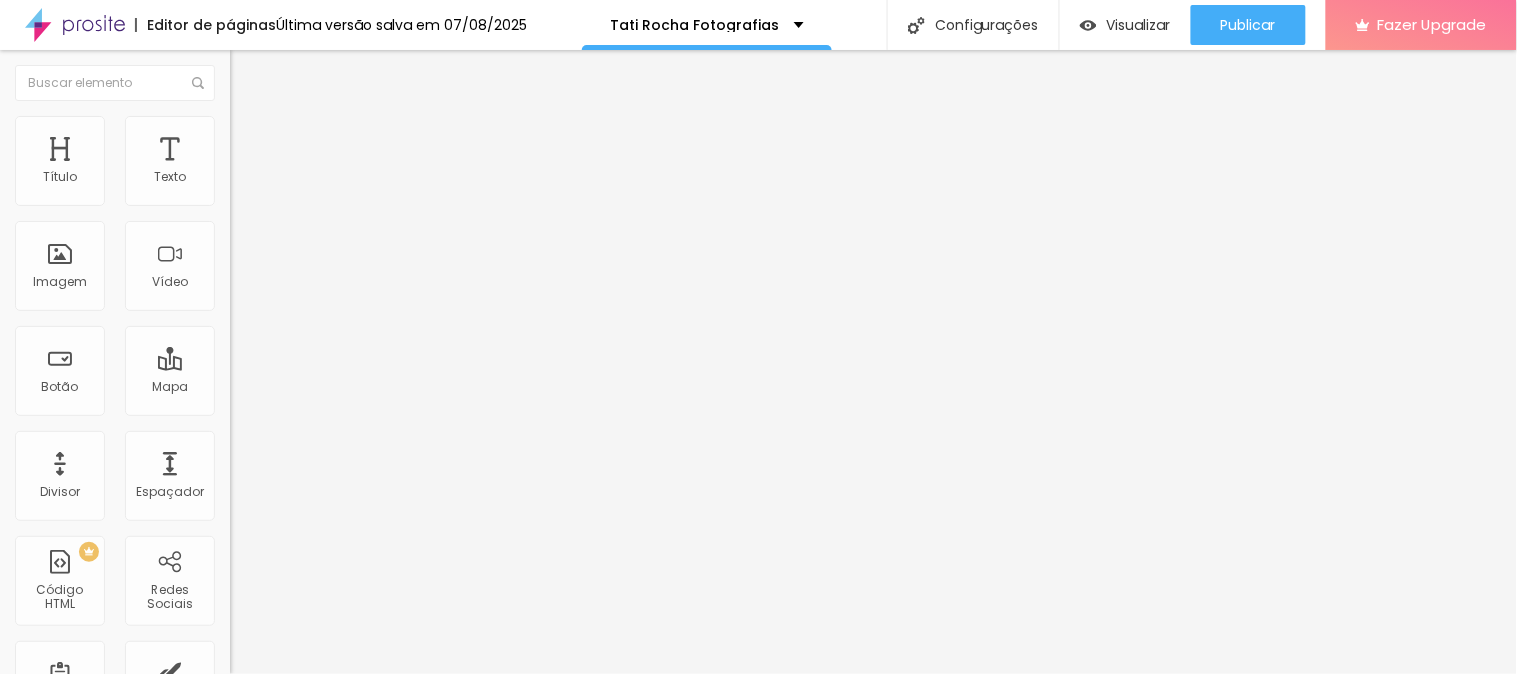 click at bounding box center (253, 73) 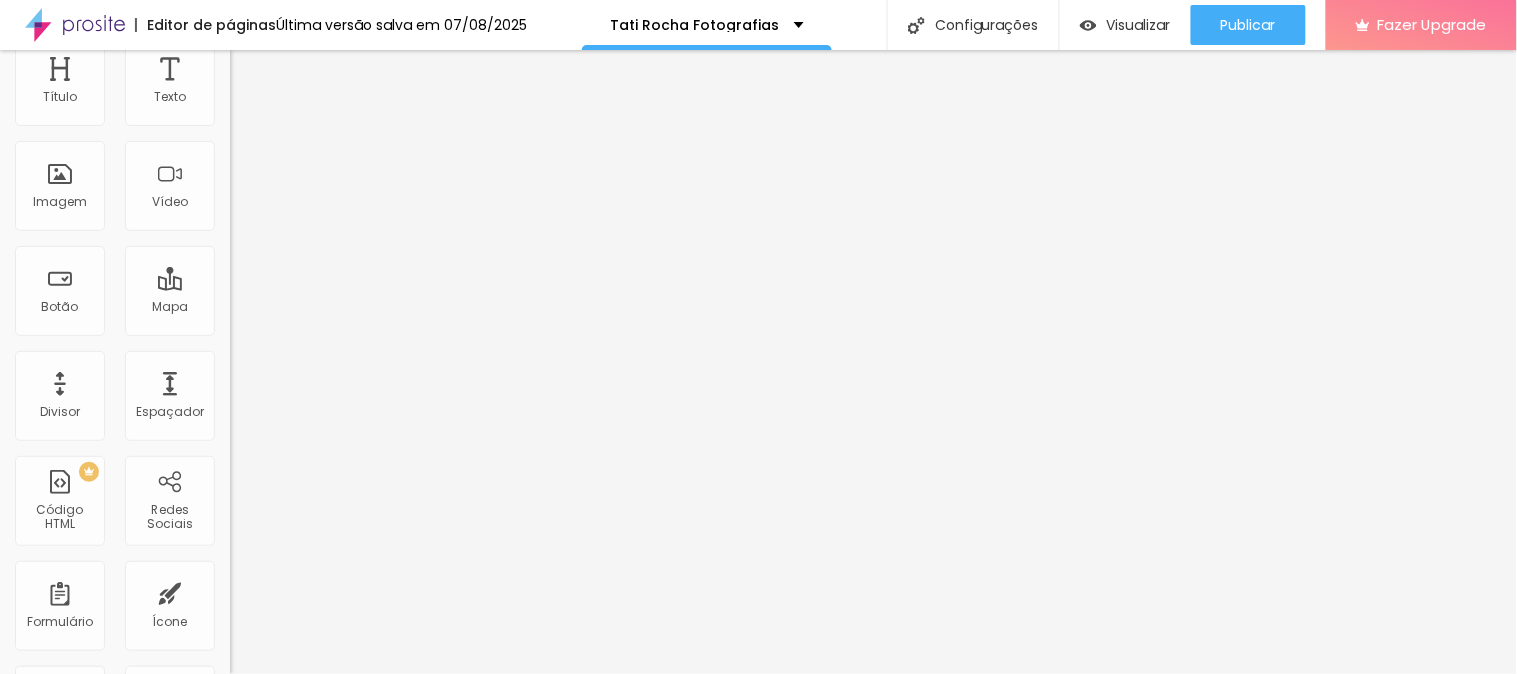 scroll, scrollTop: 0, scrollLeft: 0, axis: both 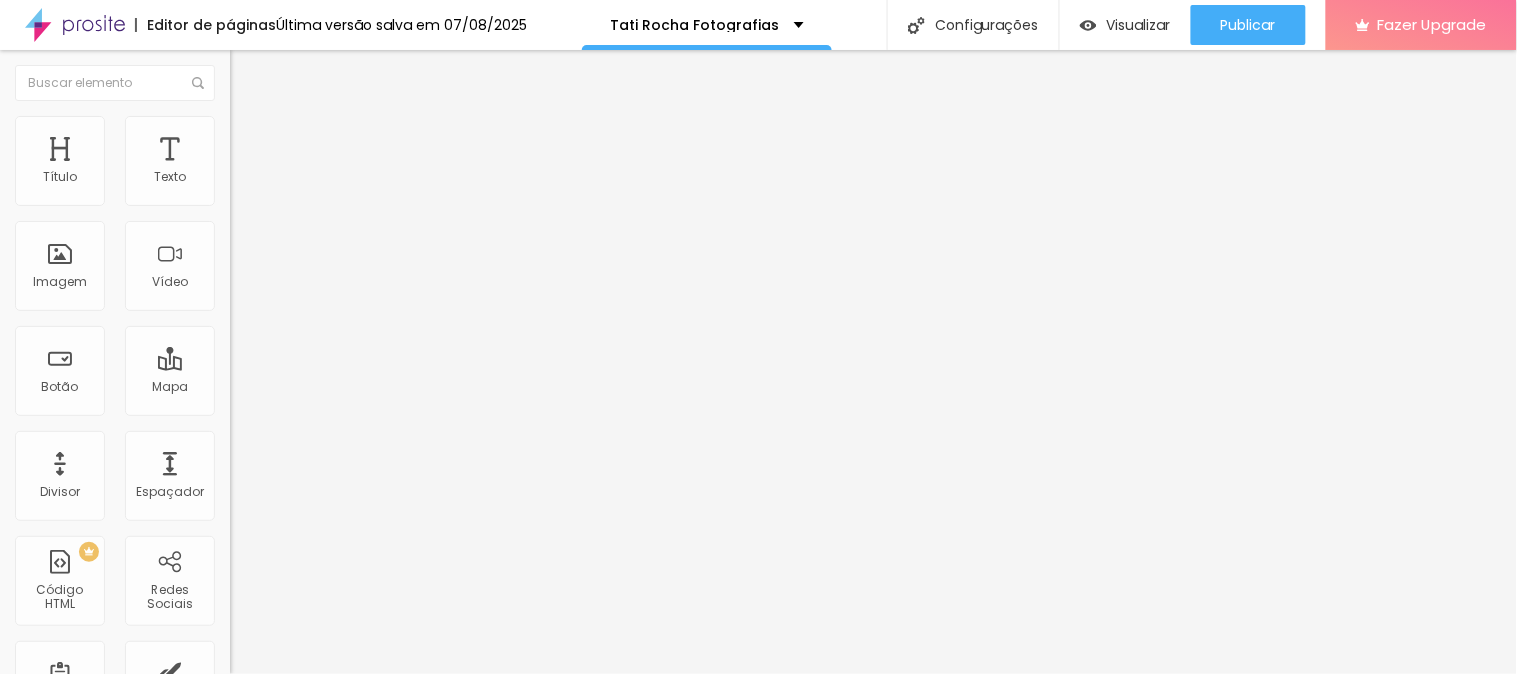 click on "Editar Texto" at bounding box center (345, 73) 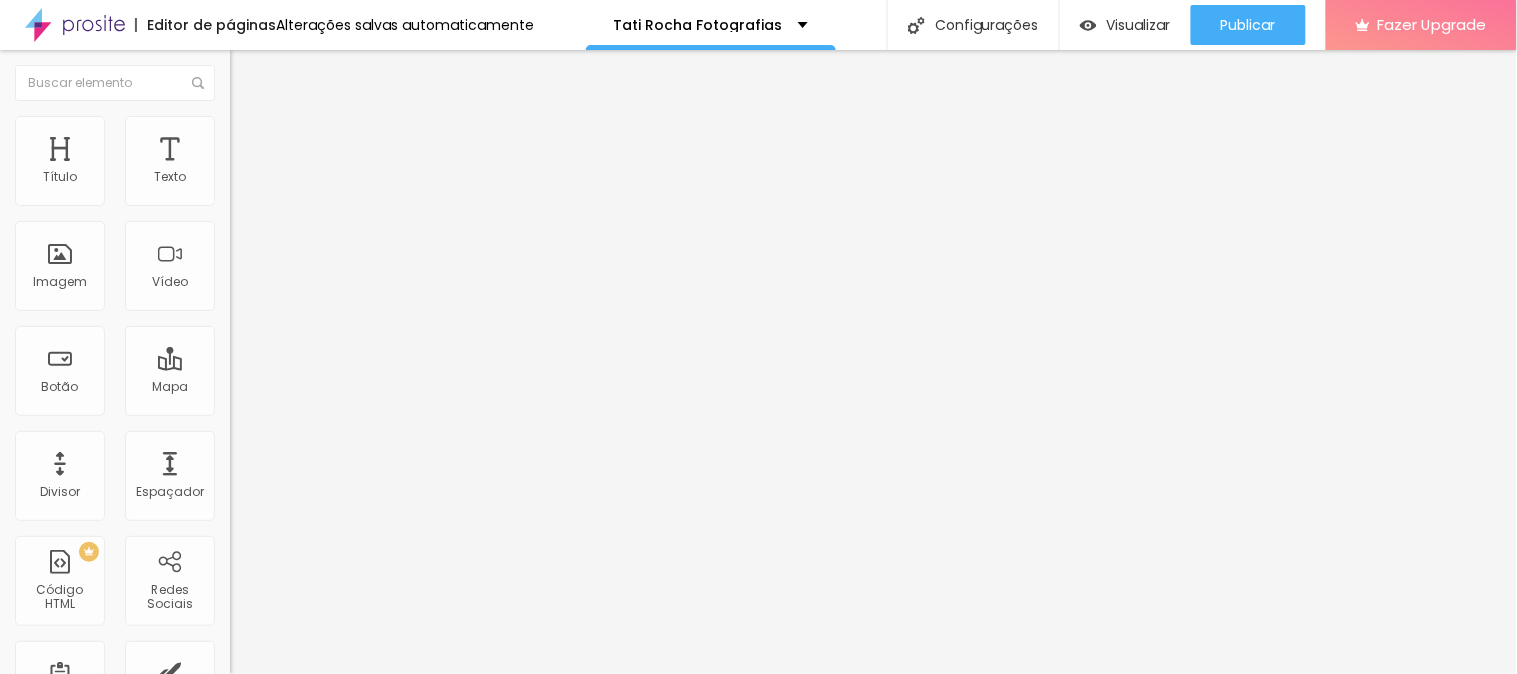 click on "Titulo 1" at bounding box center (279, 158) 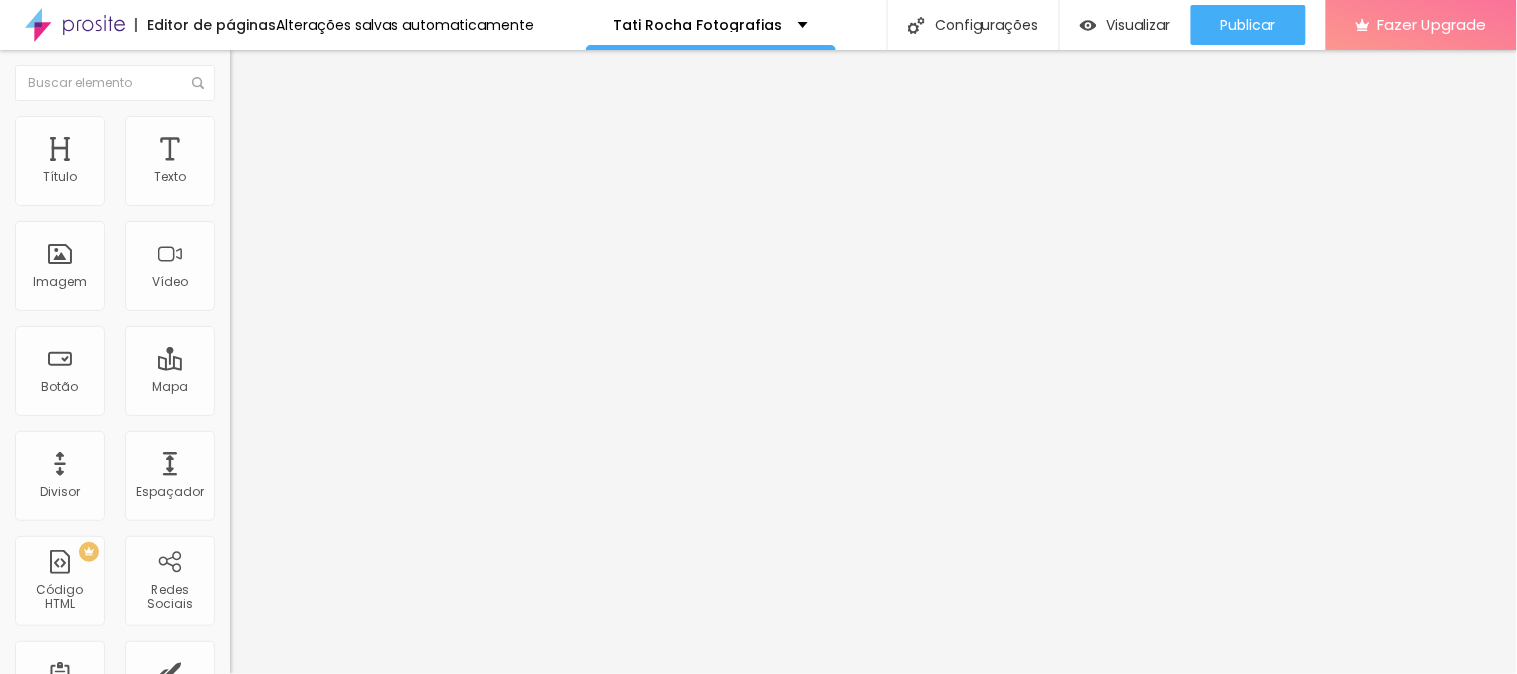 click on "Titulo 1" at bounding box center (279, 158) 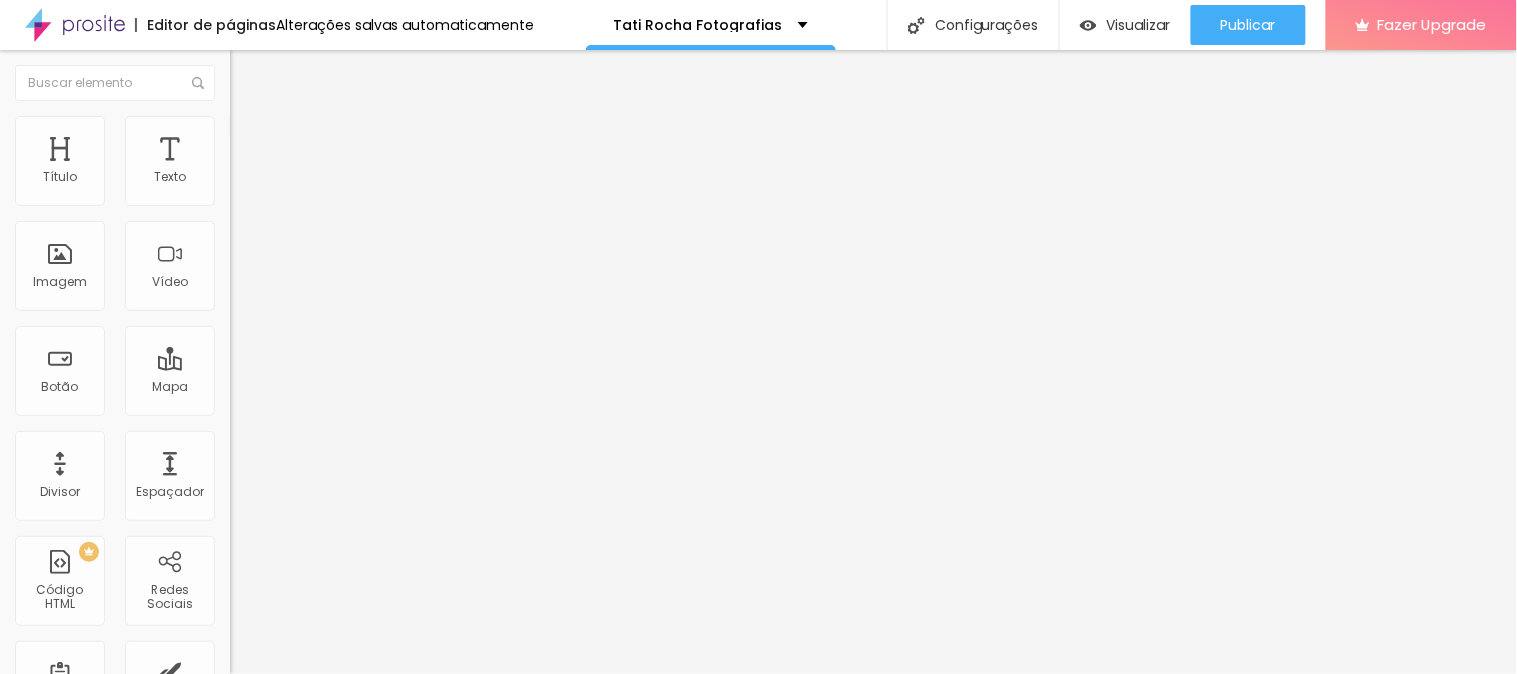 click on "Avançado" at bounding box center (345, 126) 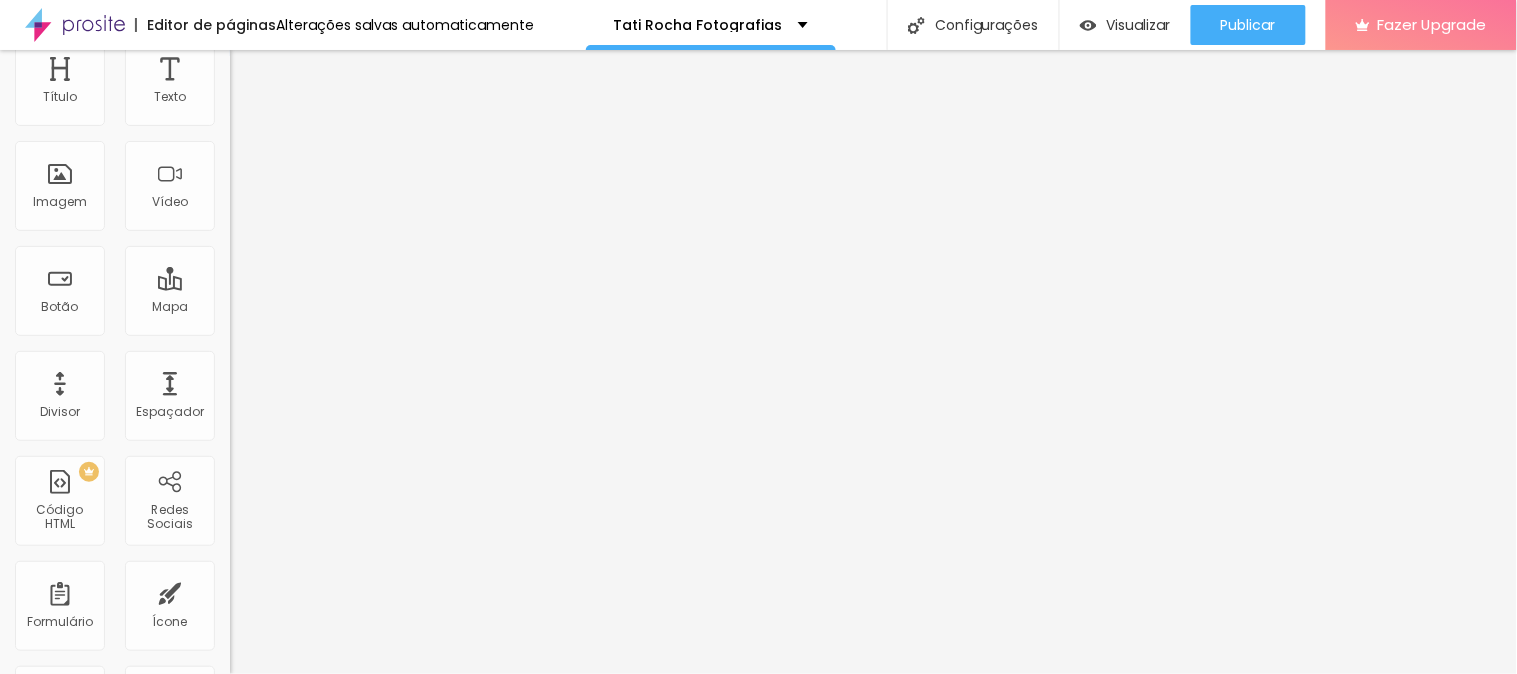 scroll, scrollTop: 0, scrollLeft: 0, axis: both 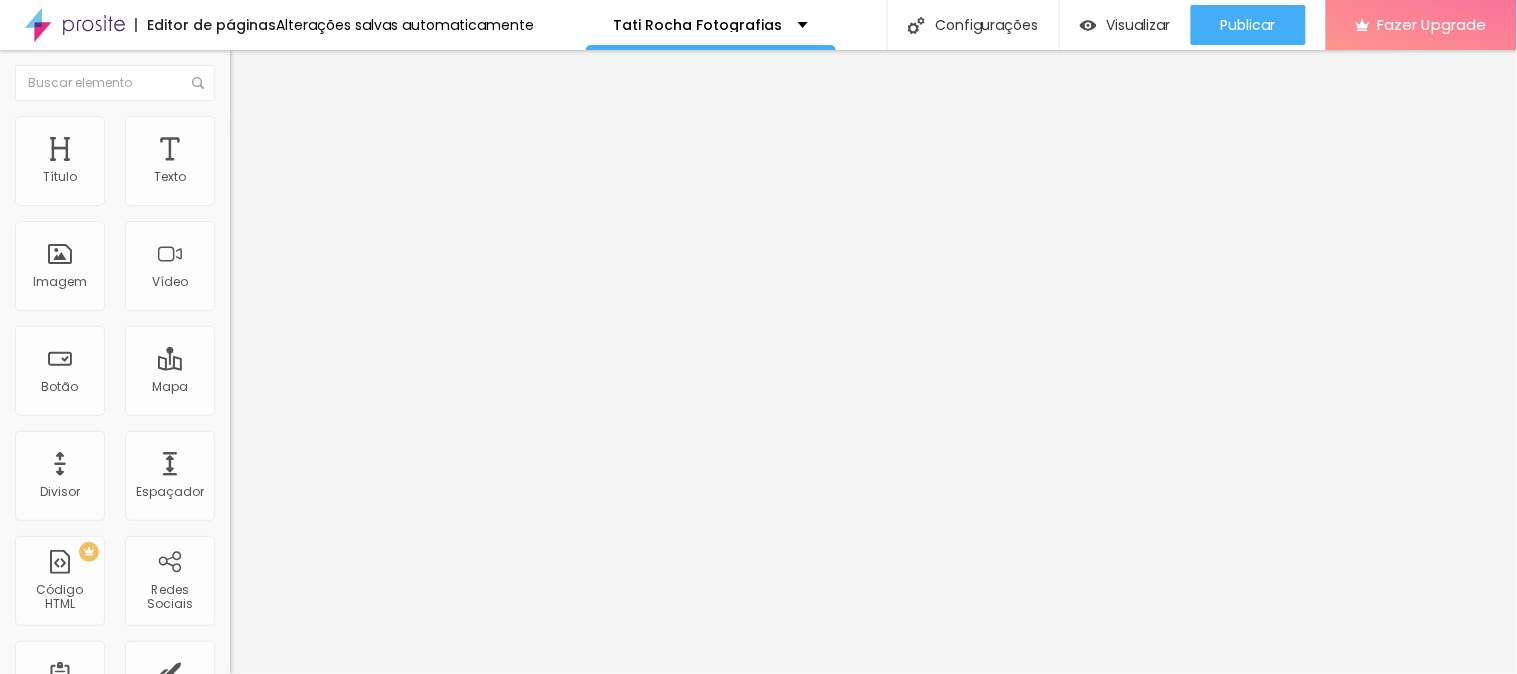 click at bounding box center [253, 73] 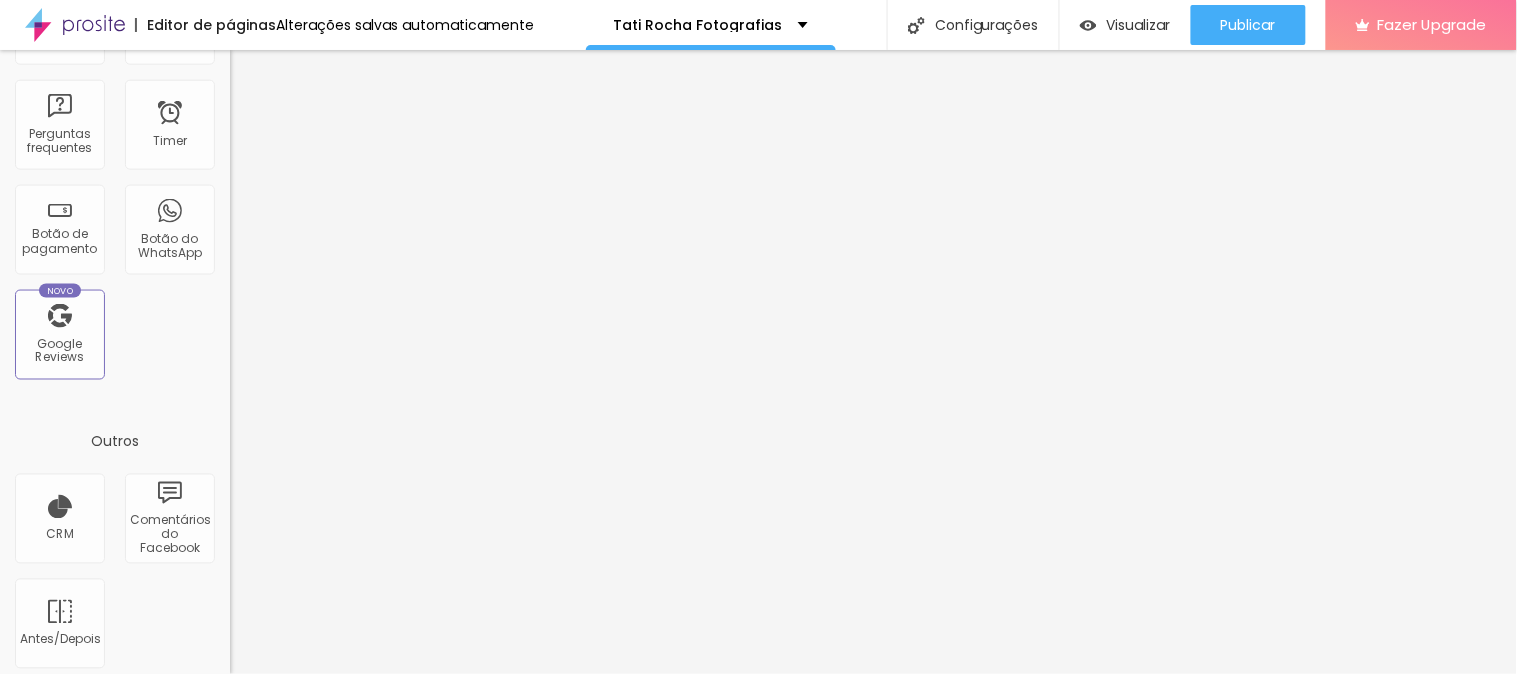 scroll, scrollTop: 675, scrollLeft: 0, axis: vertical 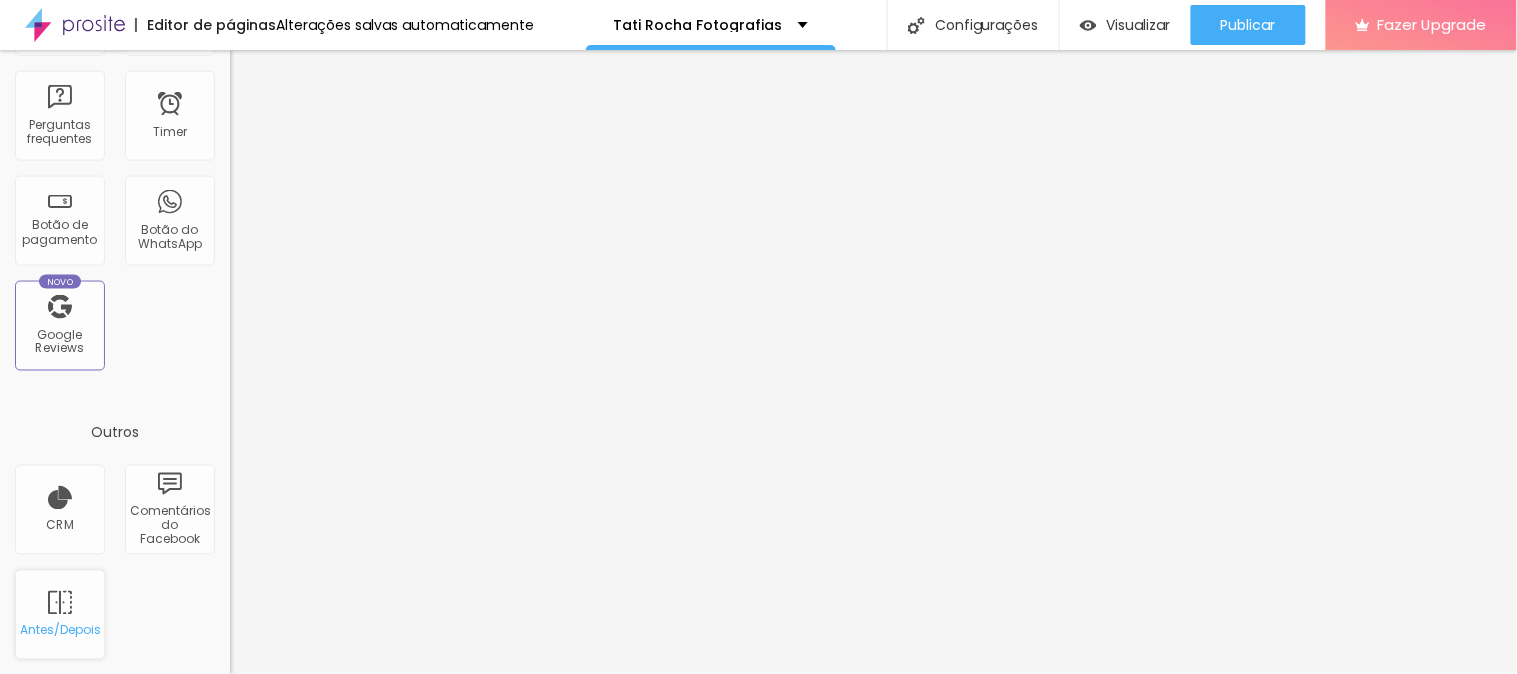 click on "Antes/Depois" at bounding box center (60, 615) 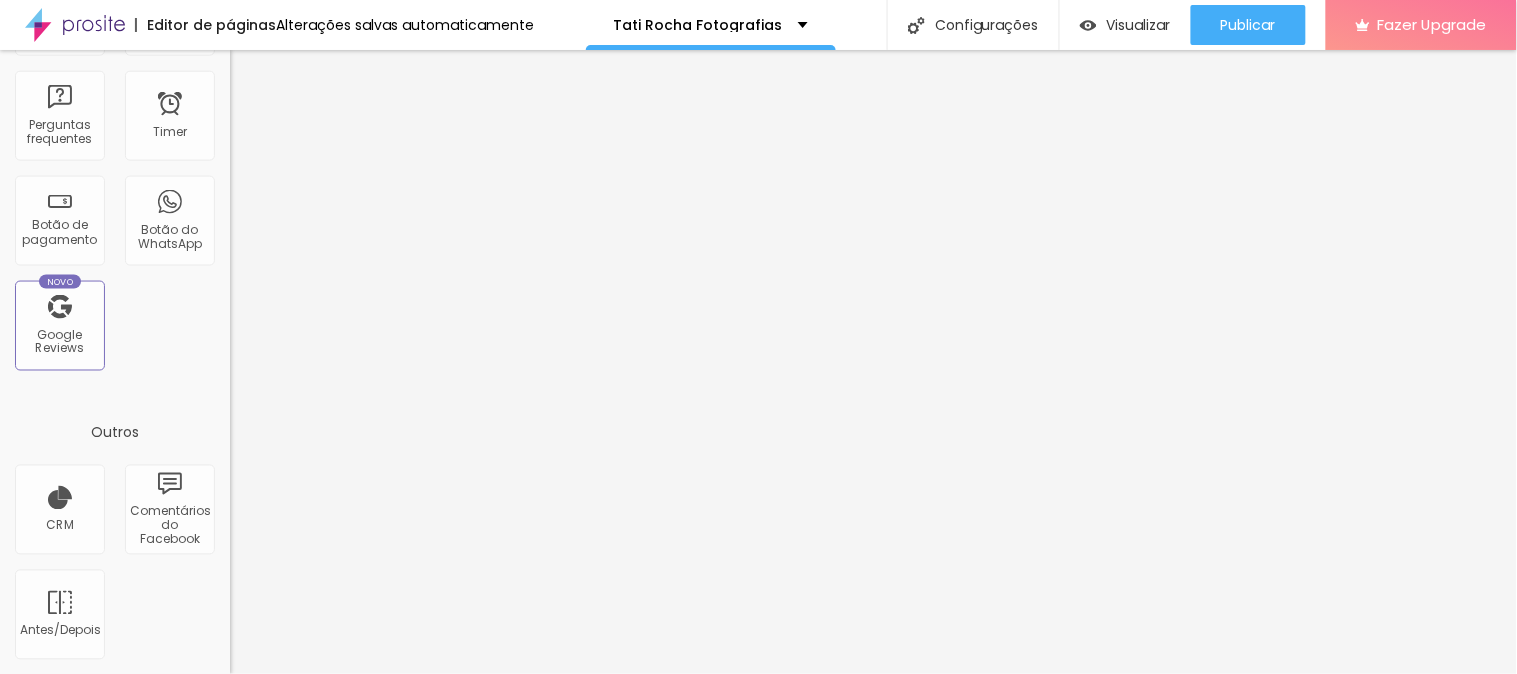 scroll, scrollTop: 564, scrollLeft: 0, axis: vertical 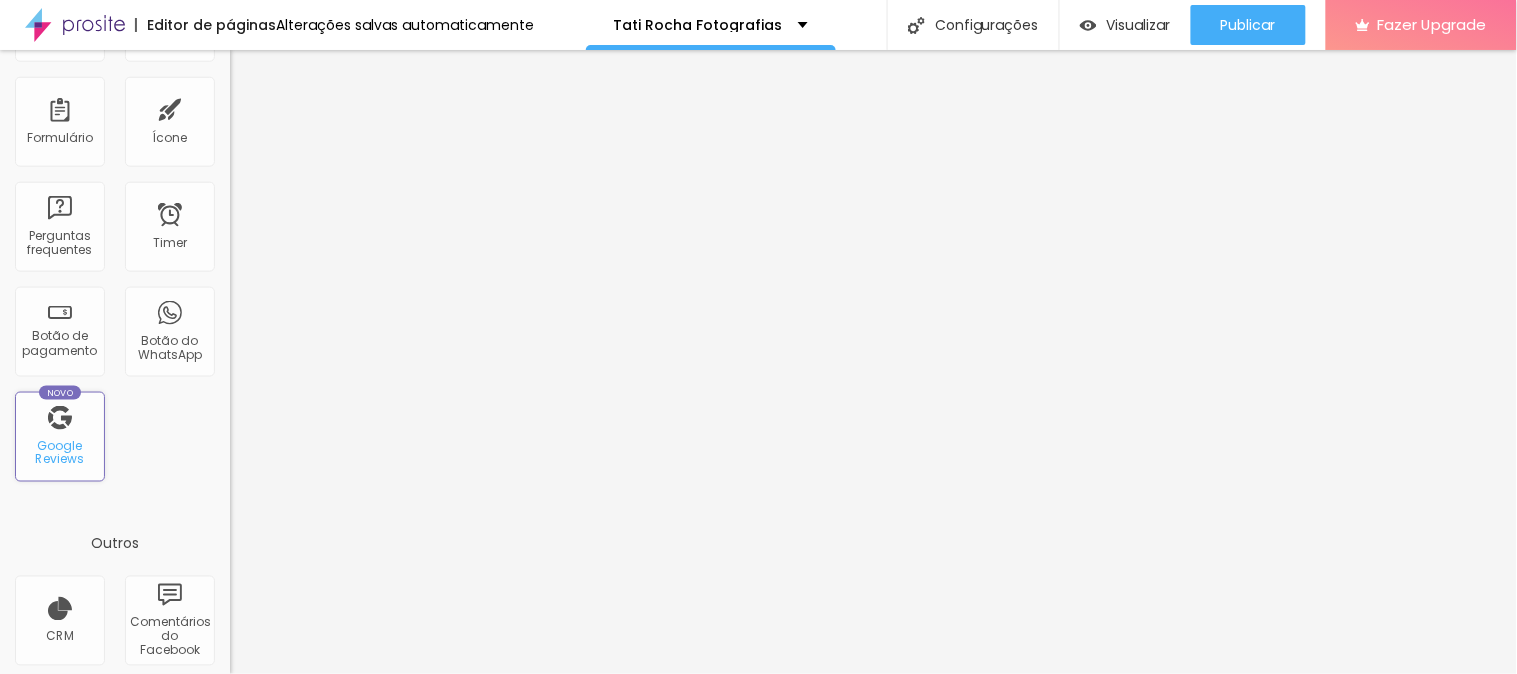 click on "Google Reviews" at bounding box center (59, 453) 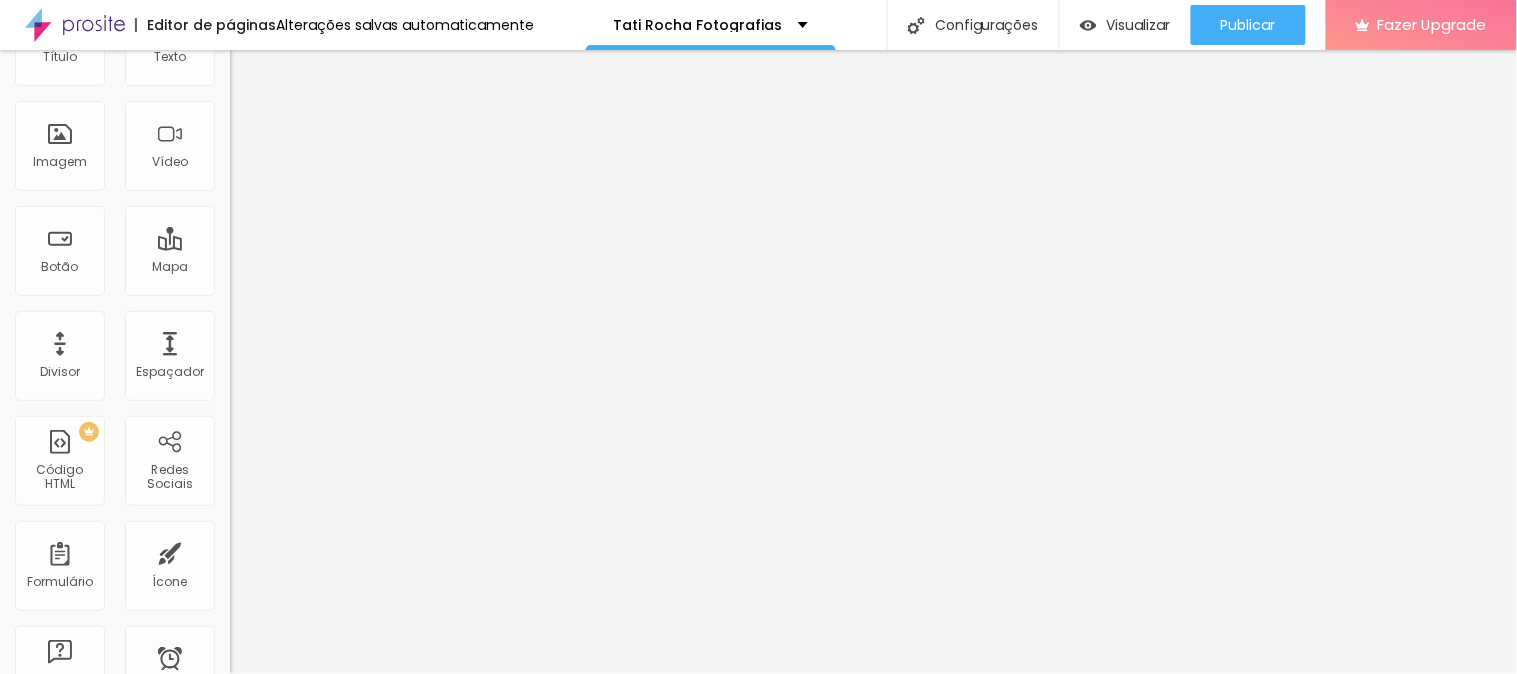 scroll, scrollTop: 0, scrollLeft: 0, axis: both 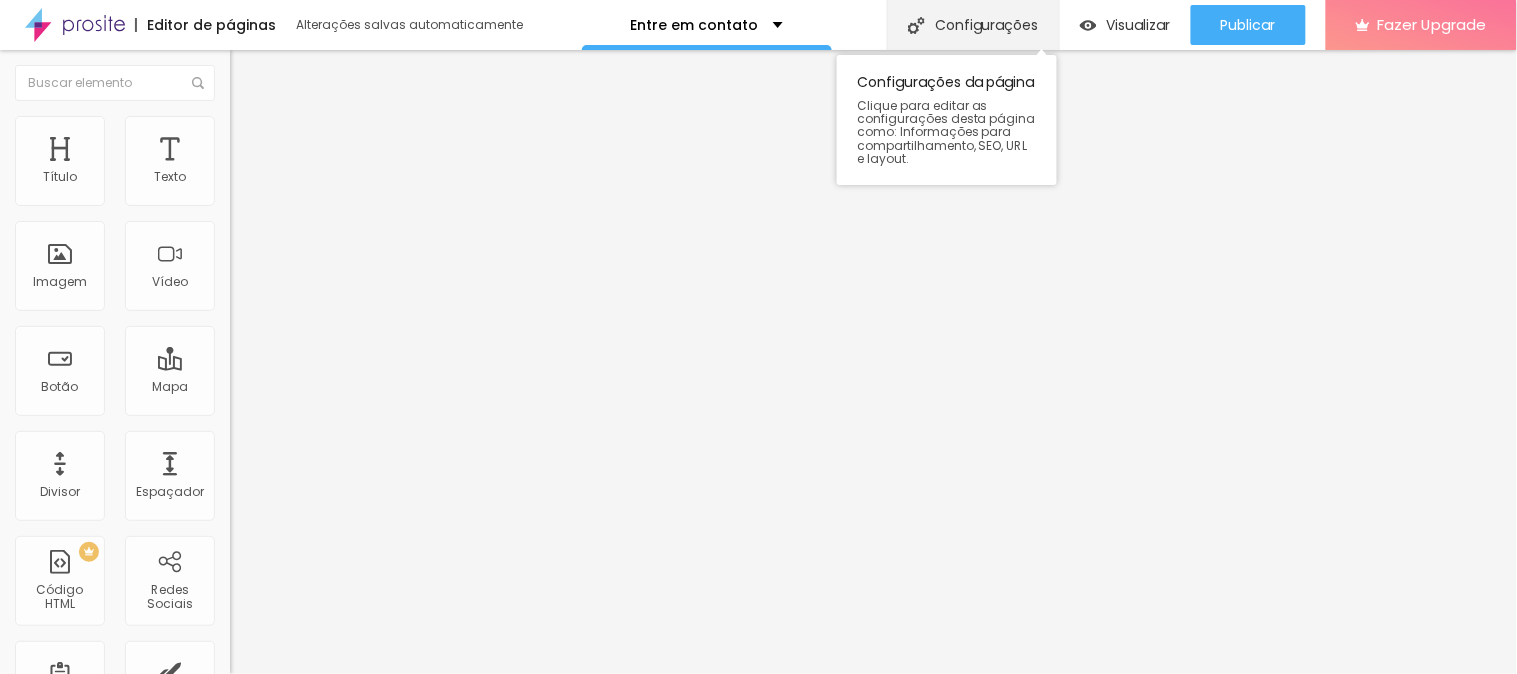 click on "Configurações" at bounding box center [973, 25] 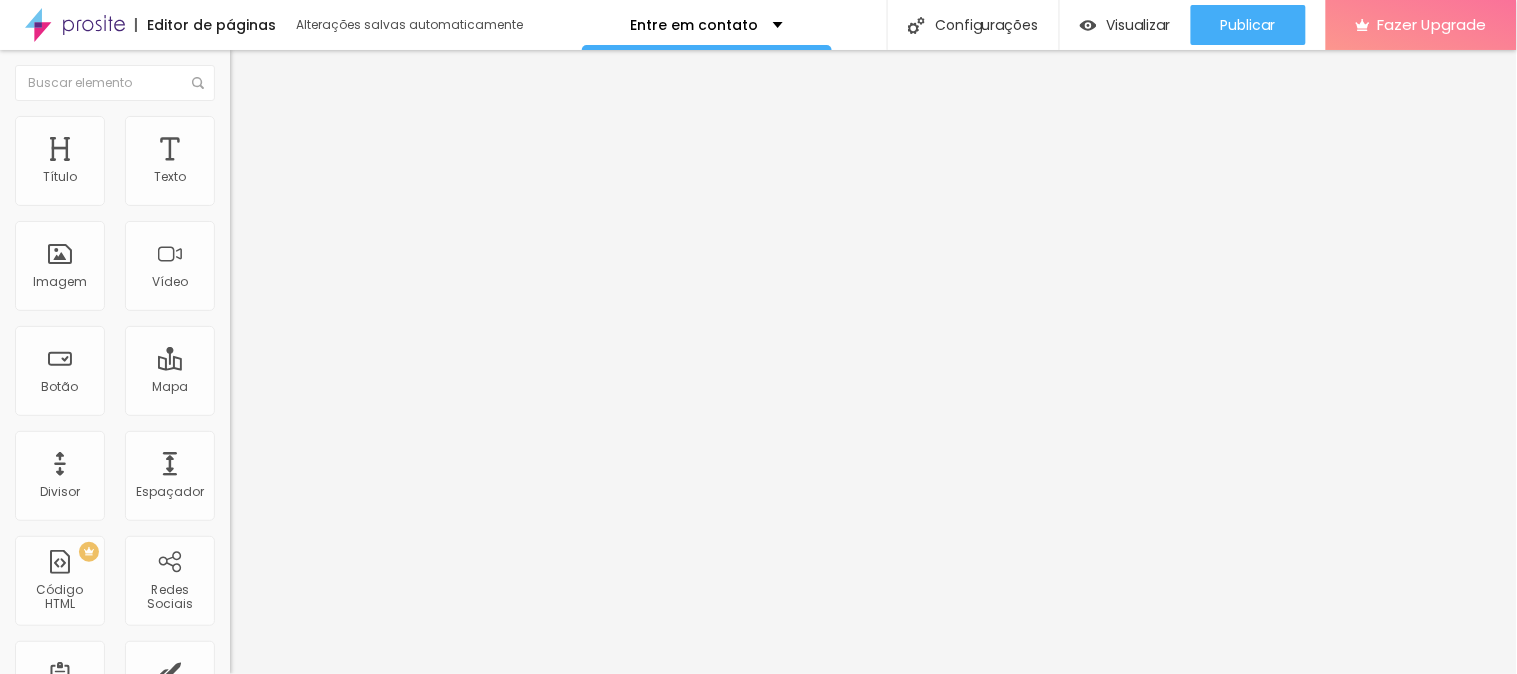 click on "Redes Sociais" at bounding box center (400, 750) 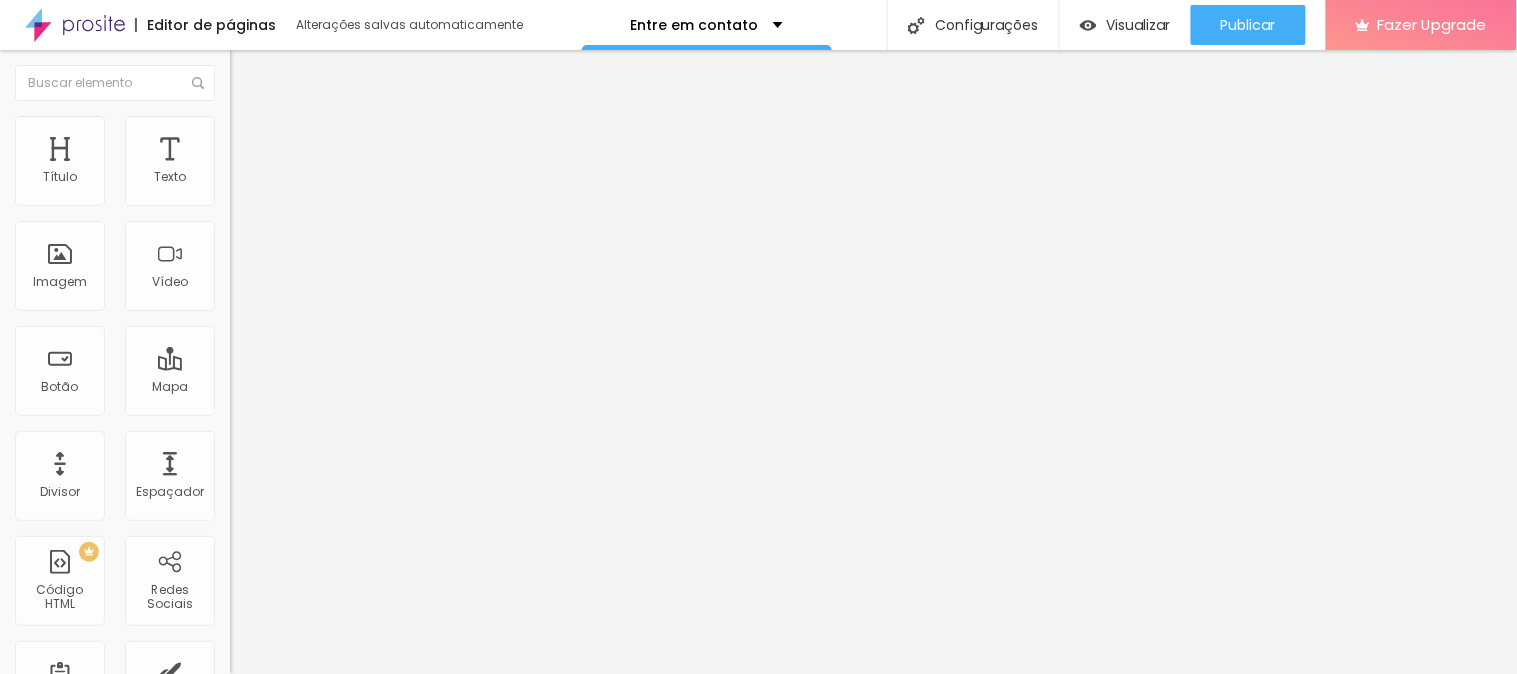 scroll, scrollTop: 177, scrollLeft: 0, axis: vertical 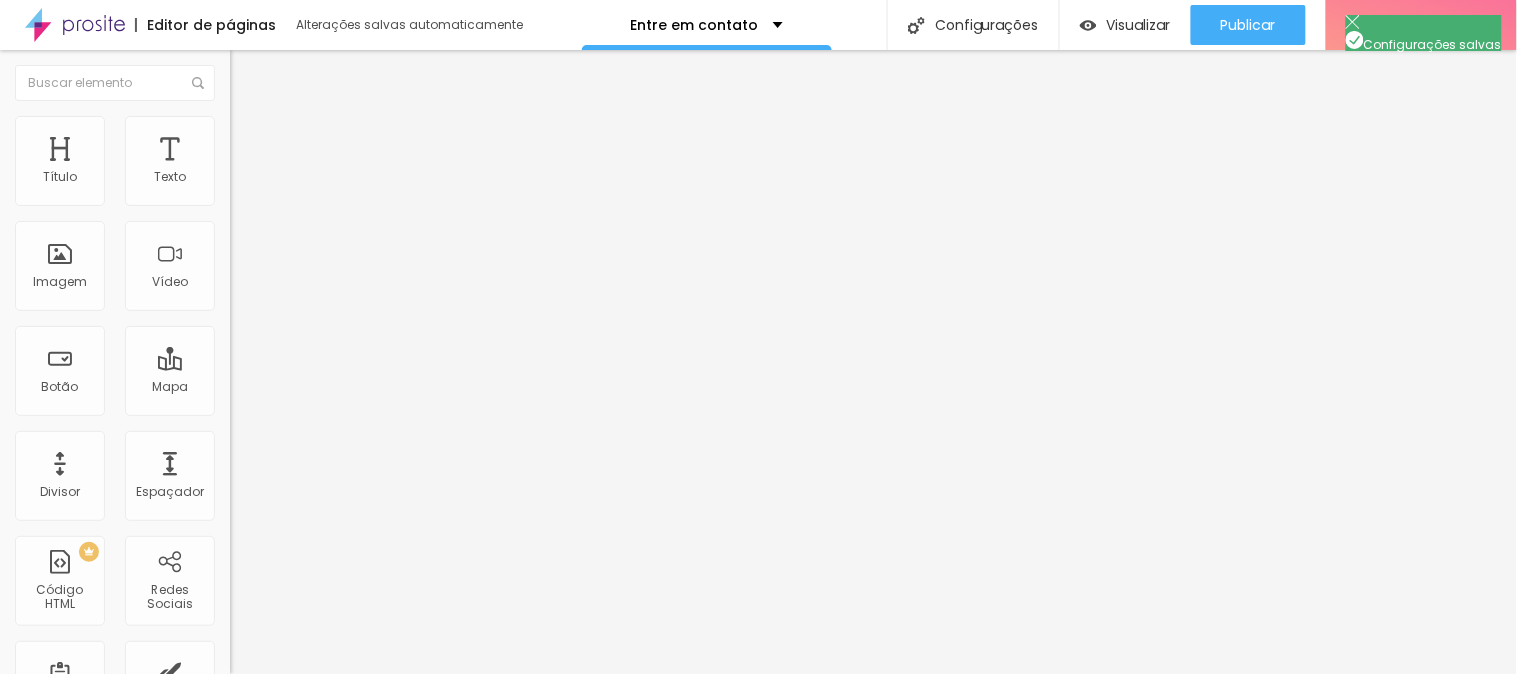 click on "Salvar" at bounding box center (89, 1630) 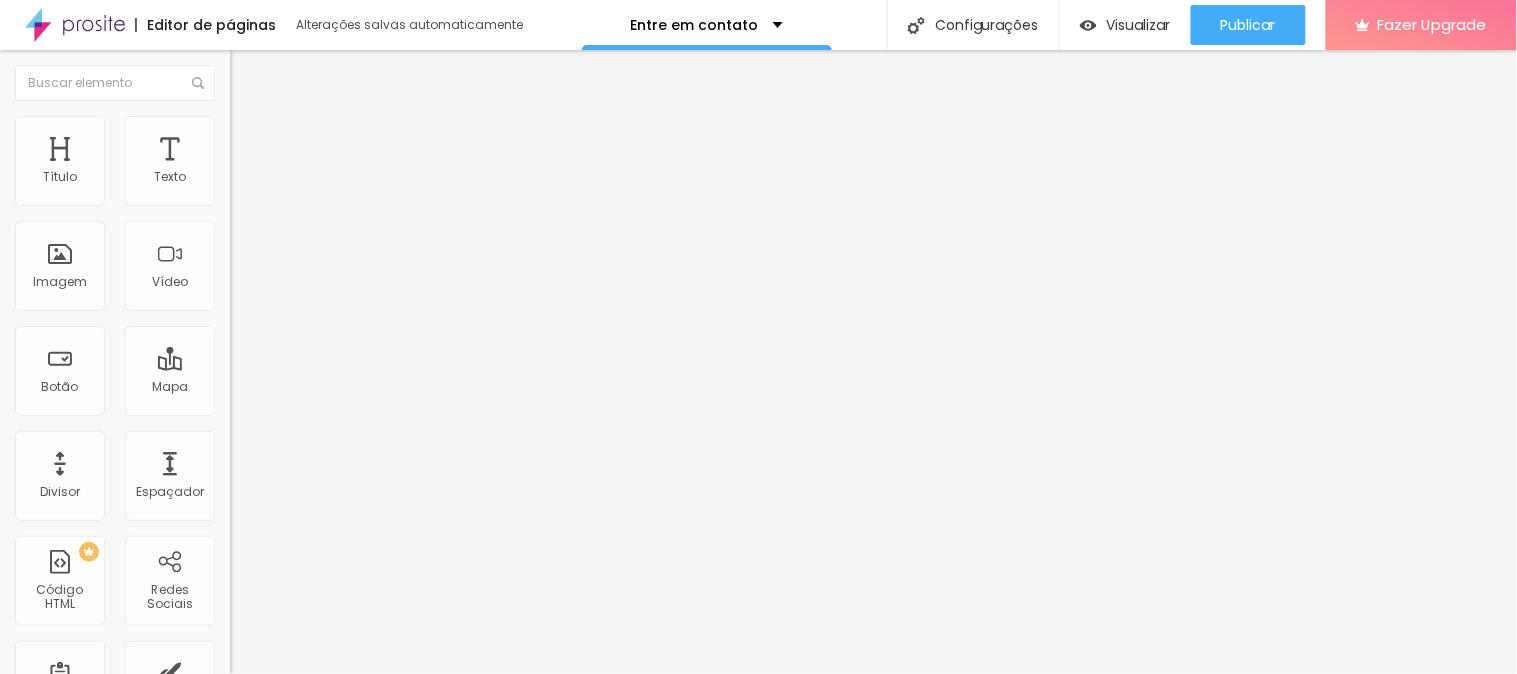 click on "Salvar" at bounding box center [89, 1630] 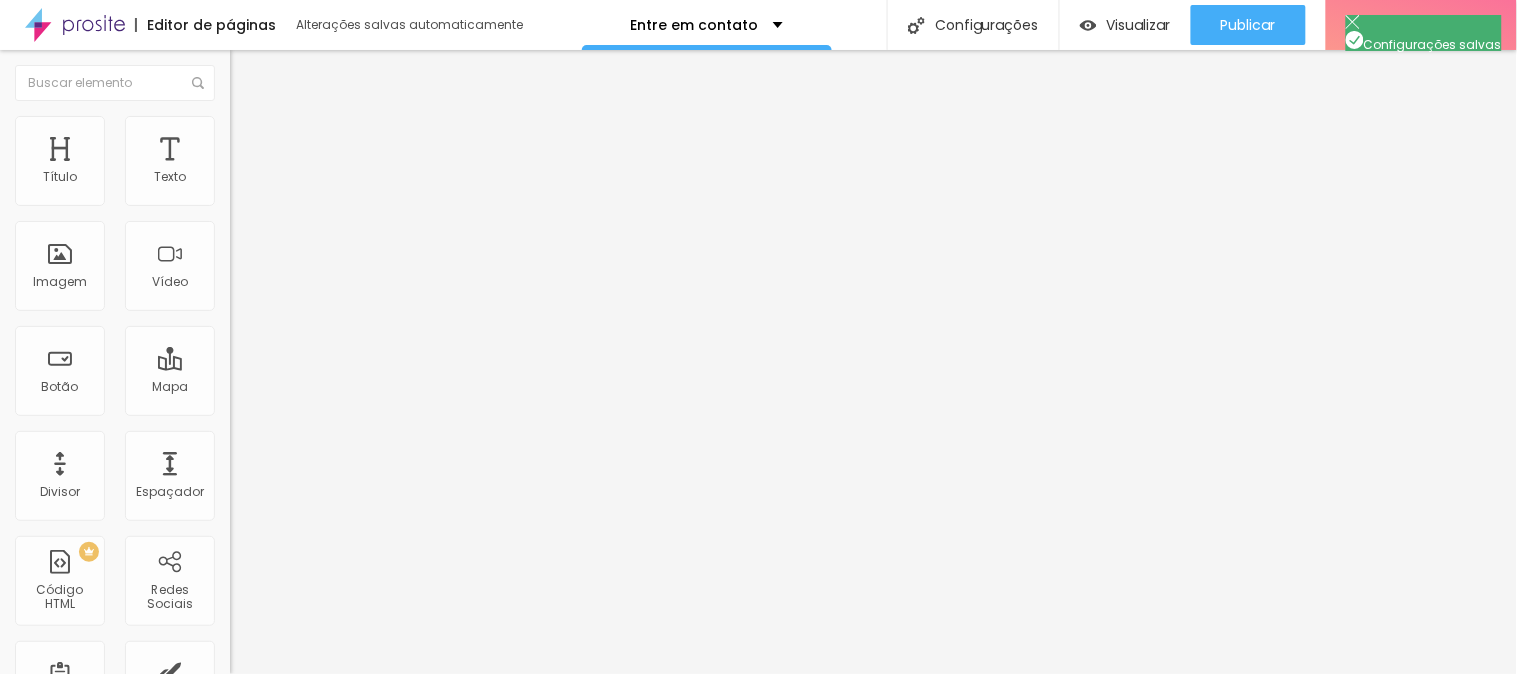 click at bounding box center [400, 1480] 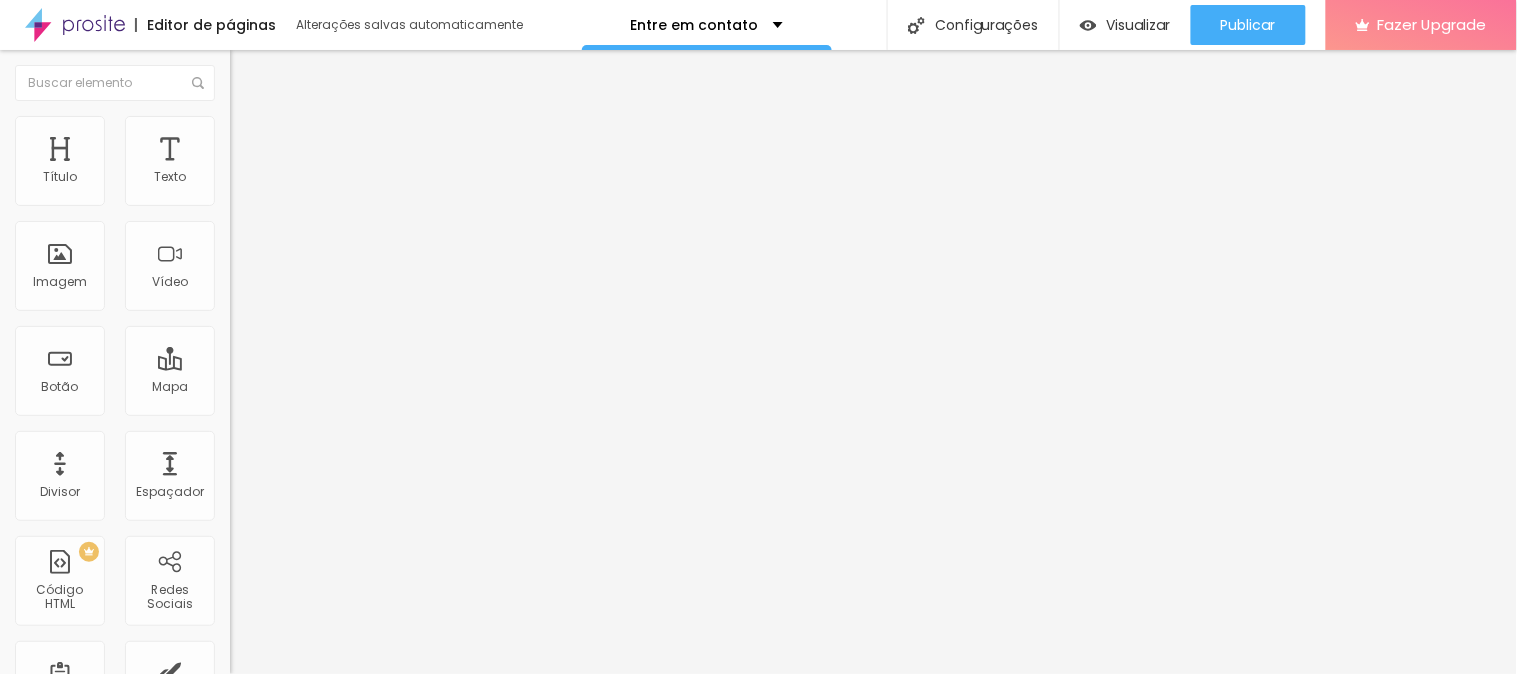 click at bounding box center [175, 1539] 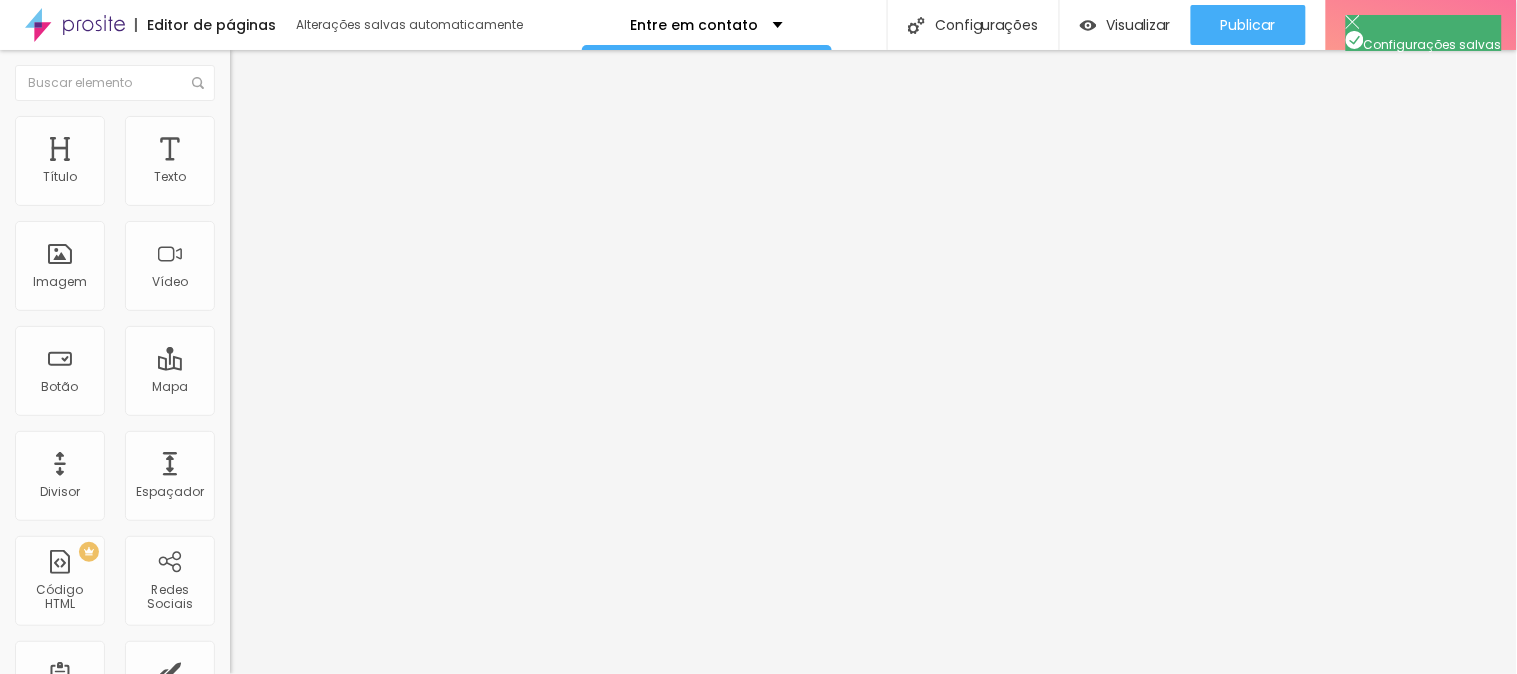 click on "Salvar" at bounding box center [89, 1654] 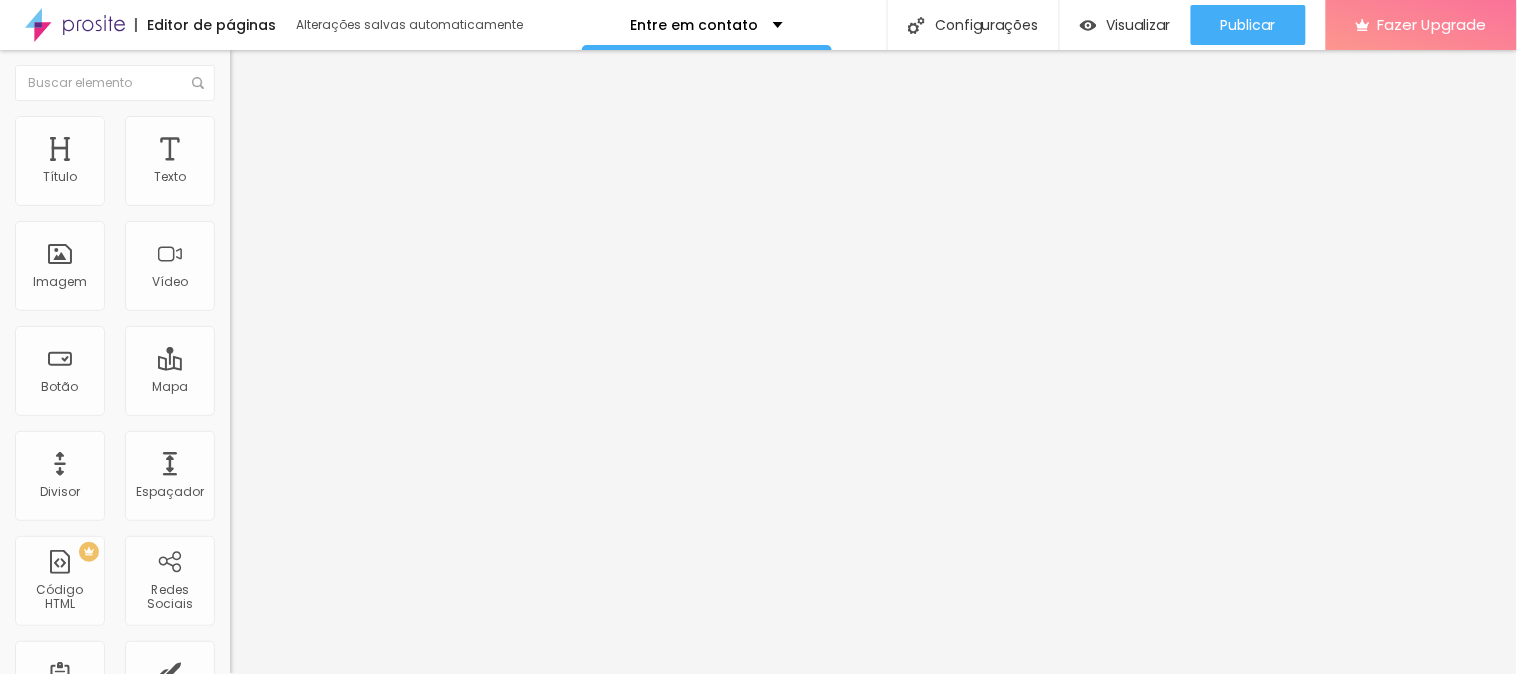 scroll, scrollTop: 0, scrollLeft: 0, axis: both 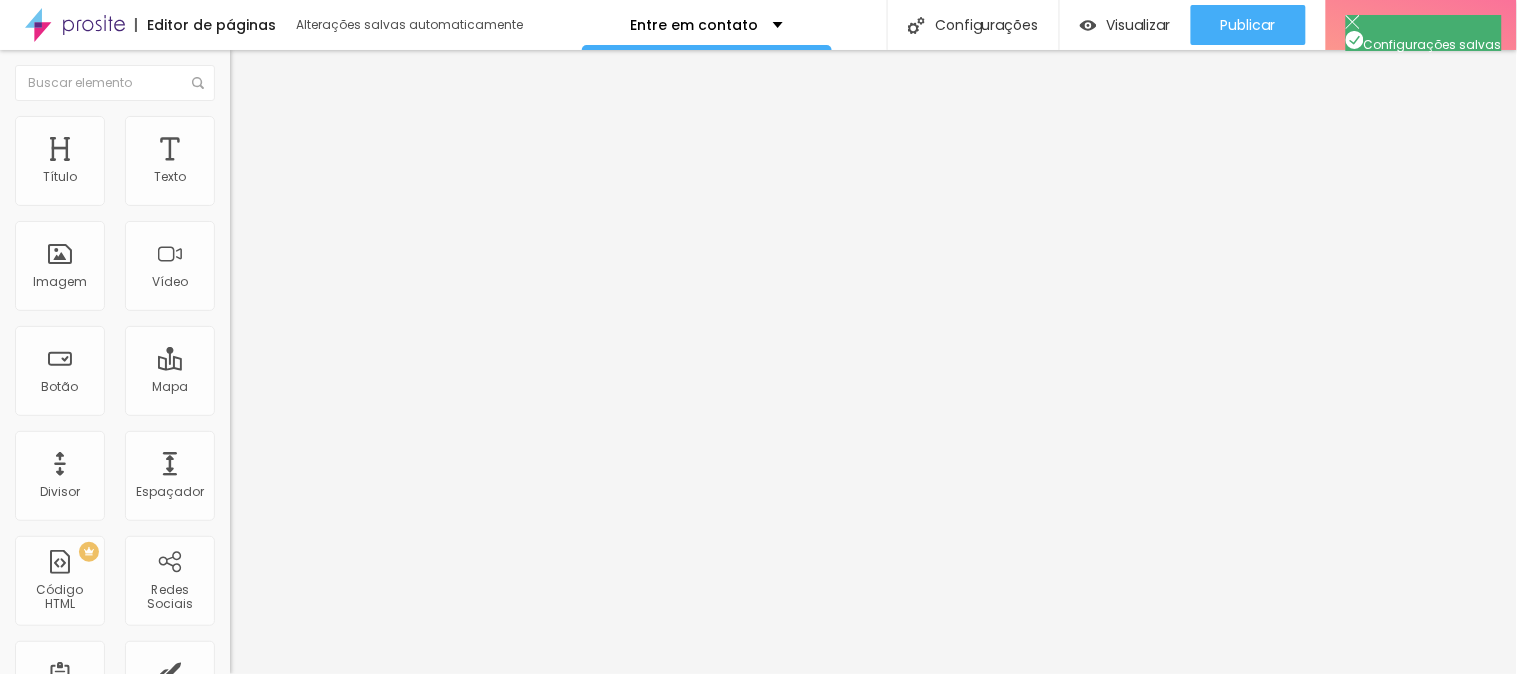 click on "Avançado" at bounding box center (400, 774) 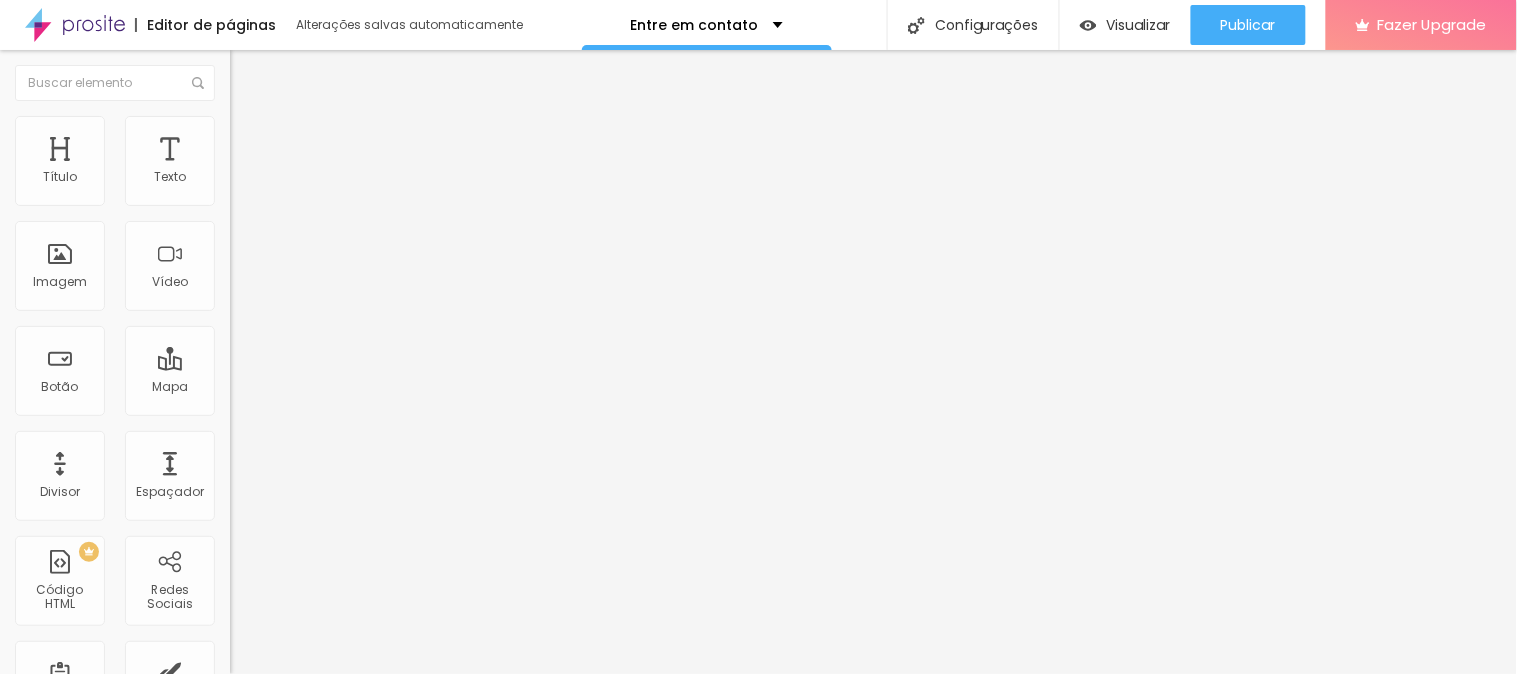 click on "Salvar" at bounding box center [89, 1229] 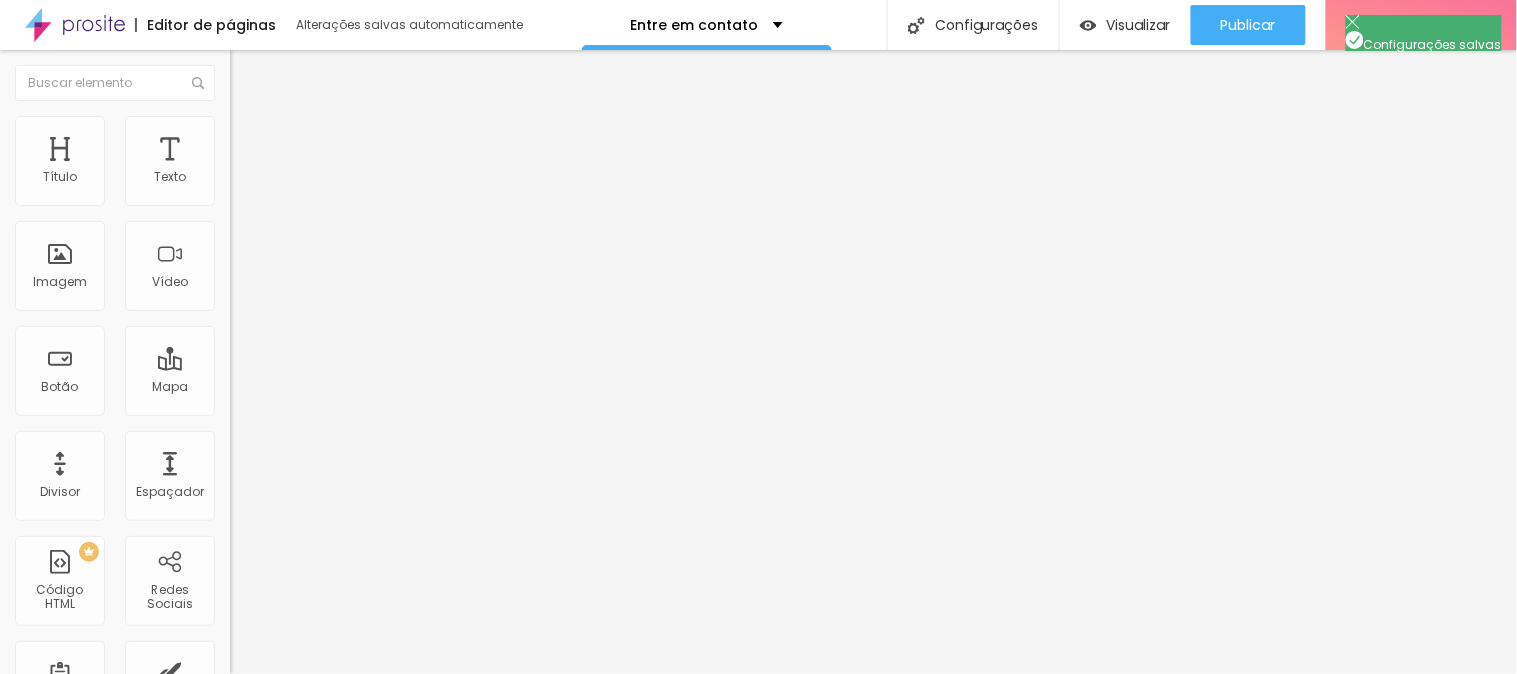 click at bounding box center (761, 703) 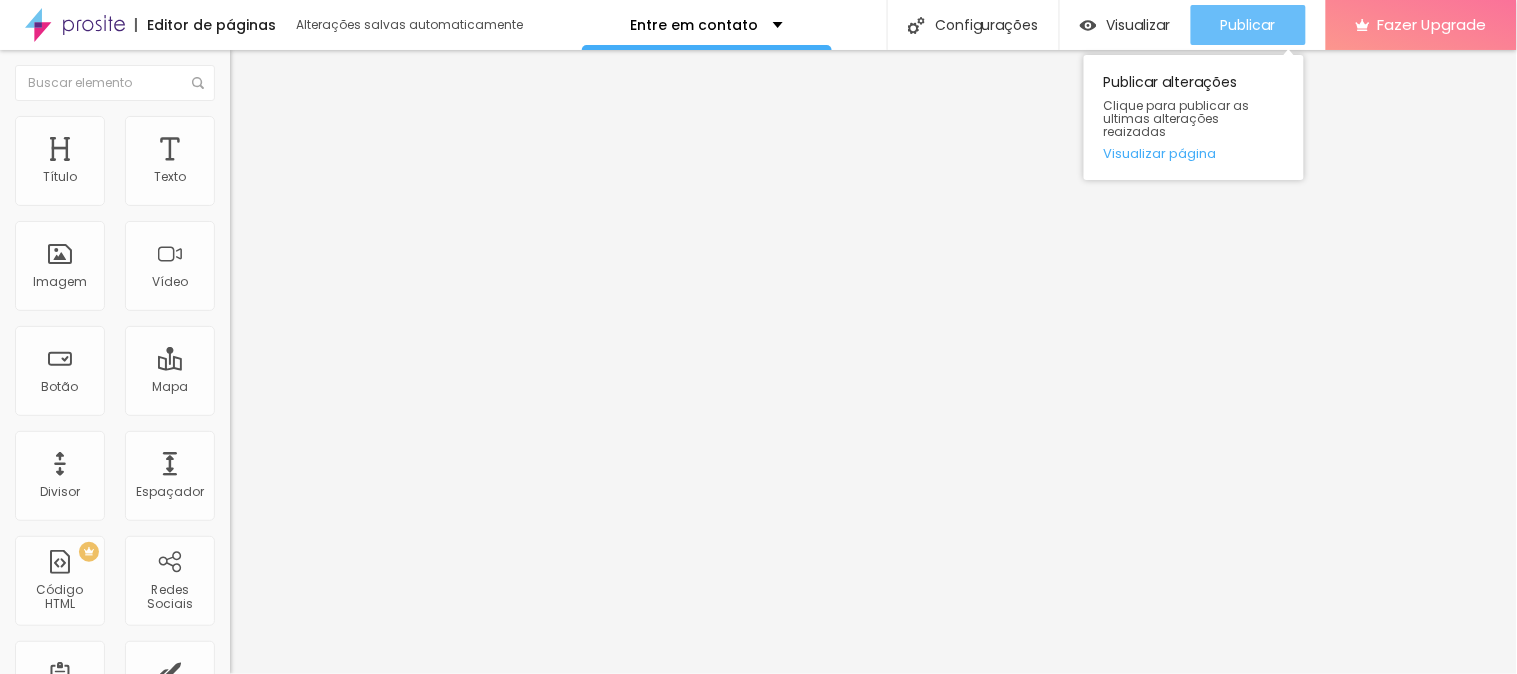 click on "Publicar" at bounding box center (1248, 25) 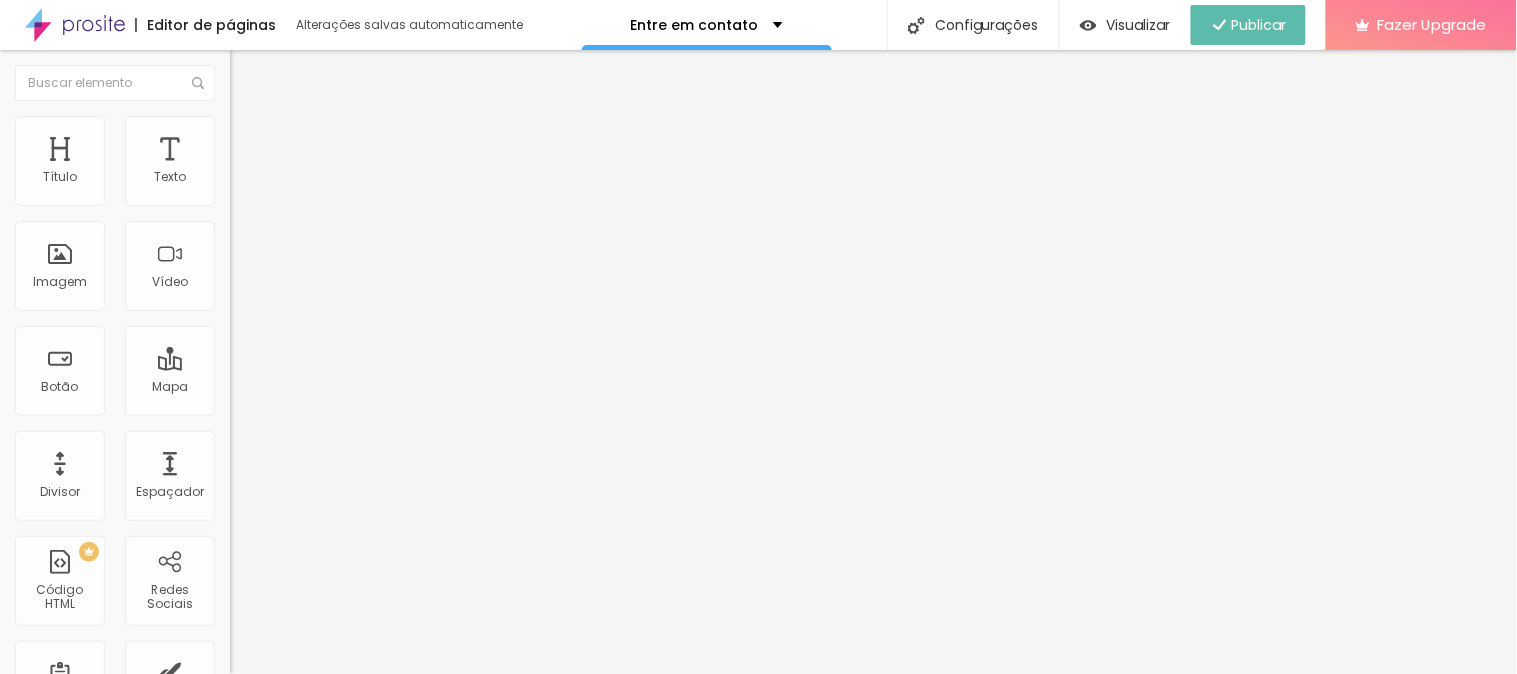 scroll, scrollTop: 111, scrollLeft: 0, axis: vertical 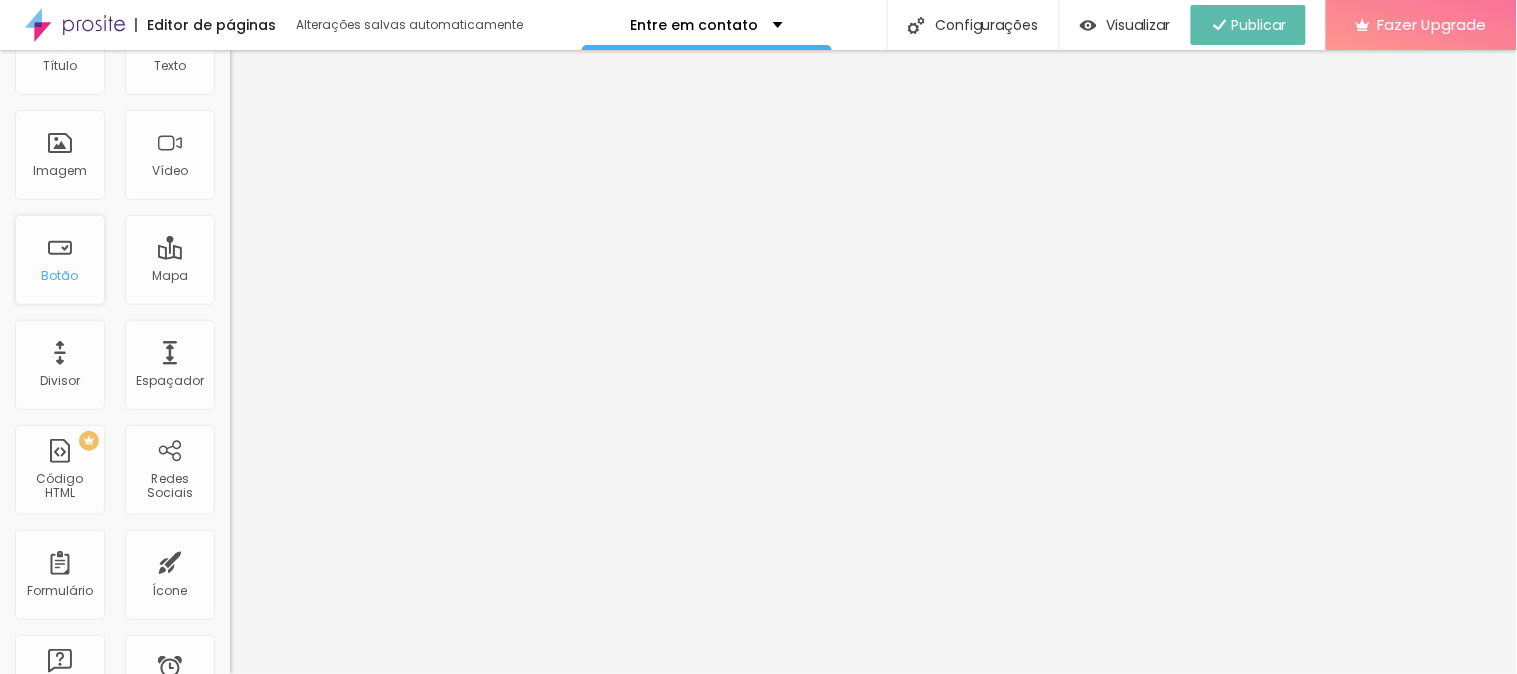 click on "Botão" at bounding box center (60, 260) 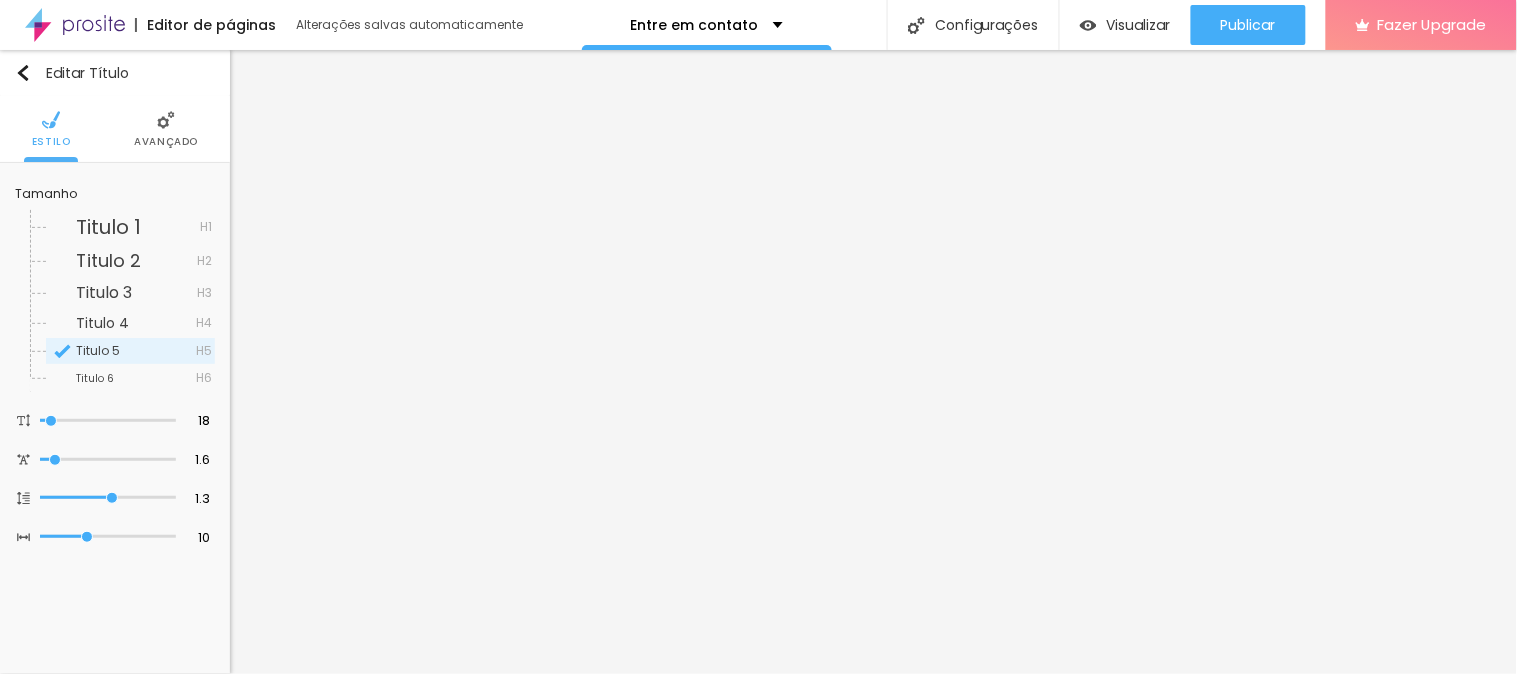 scroll, scrollTop: 0, scrollLeft: 0, axis: both 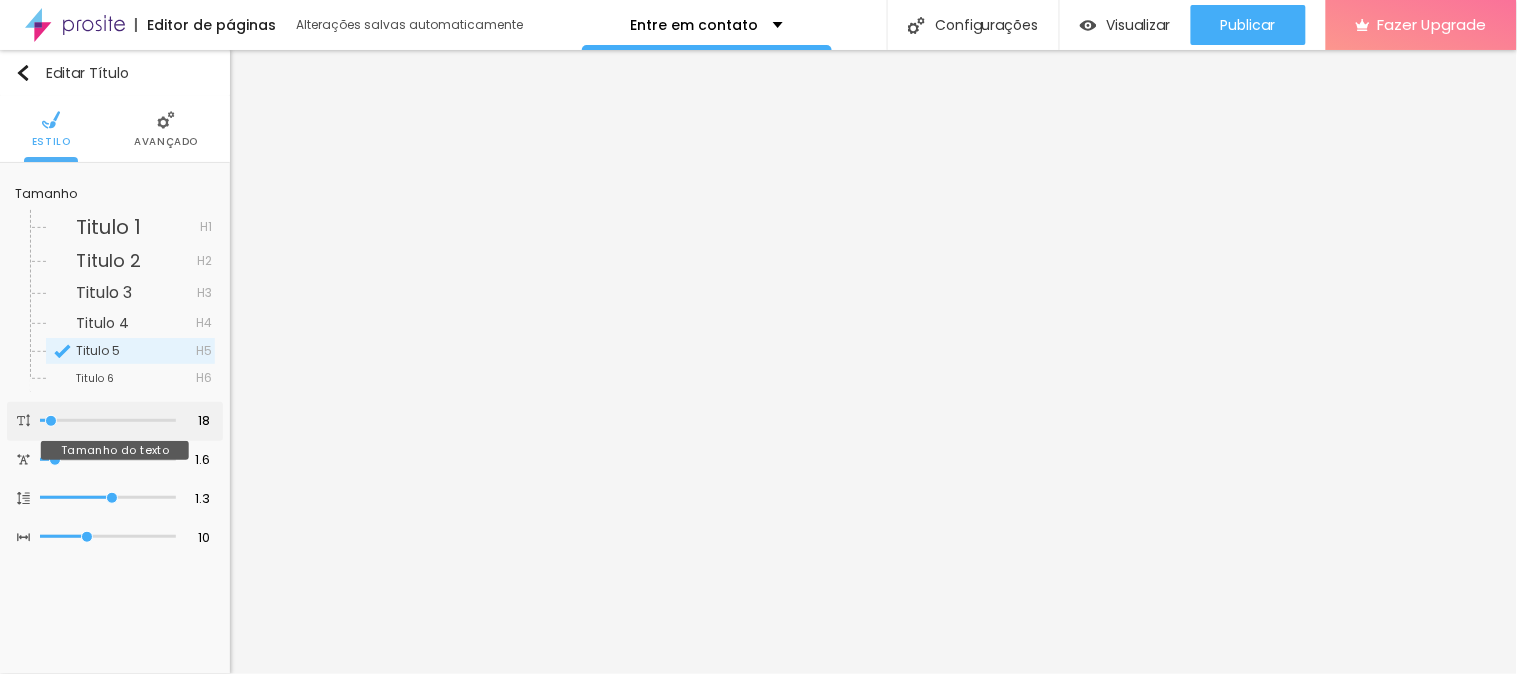 type on "18" 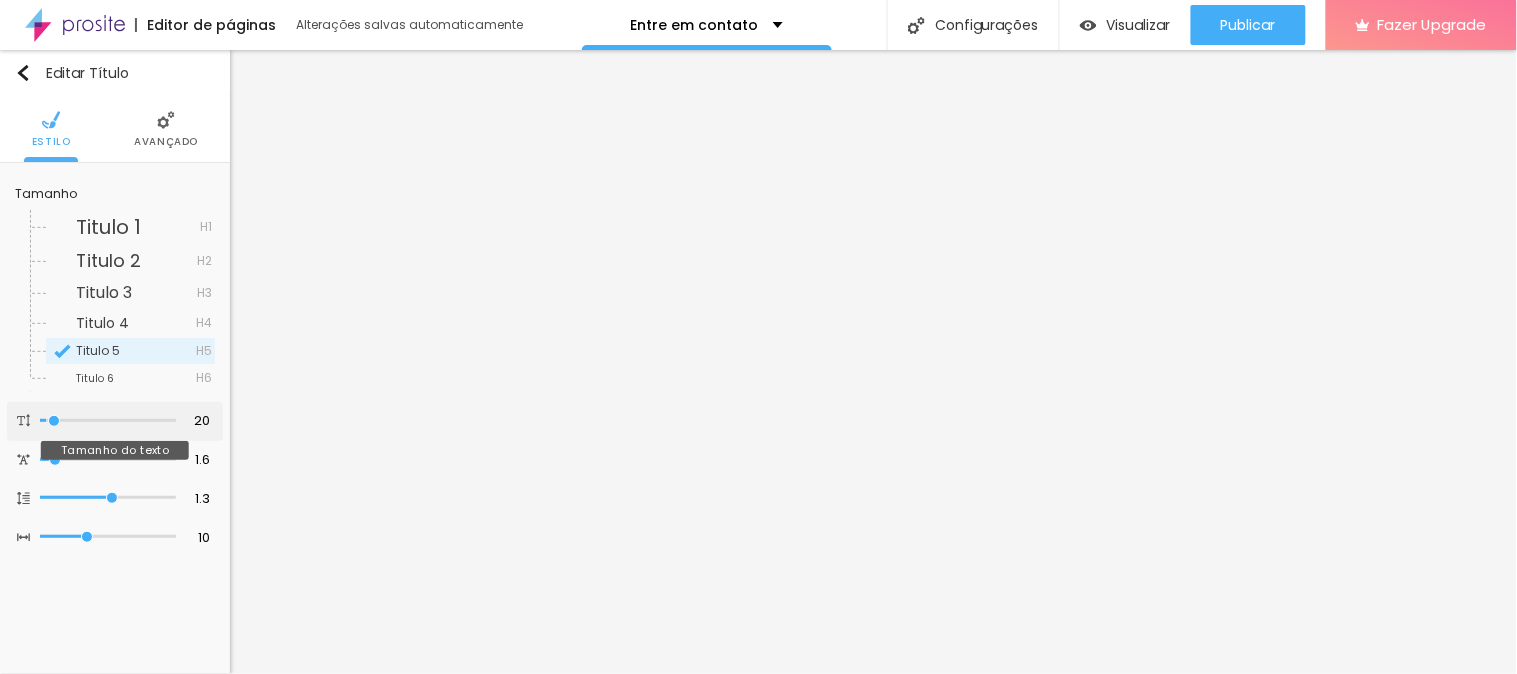 type on "21" 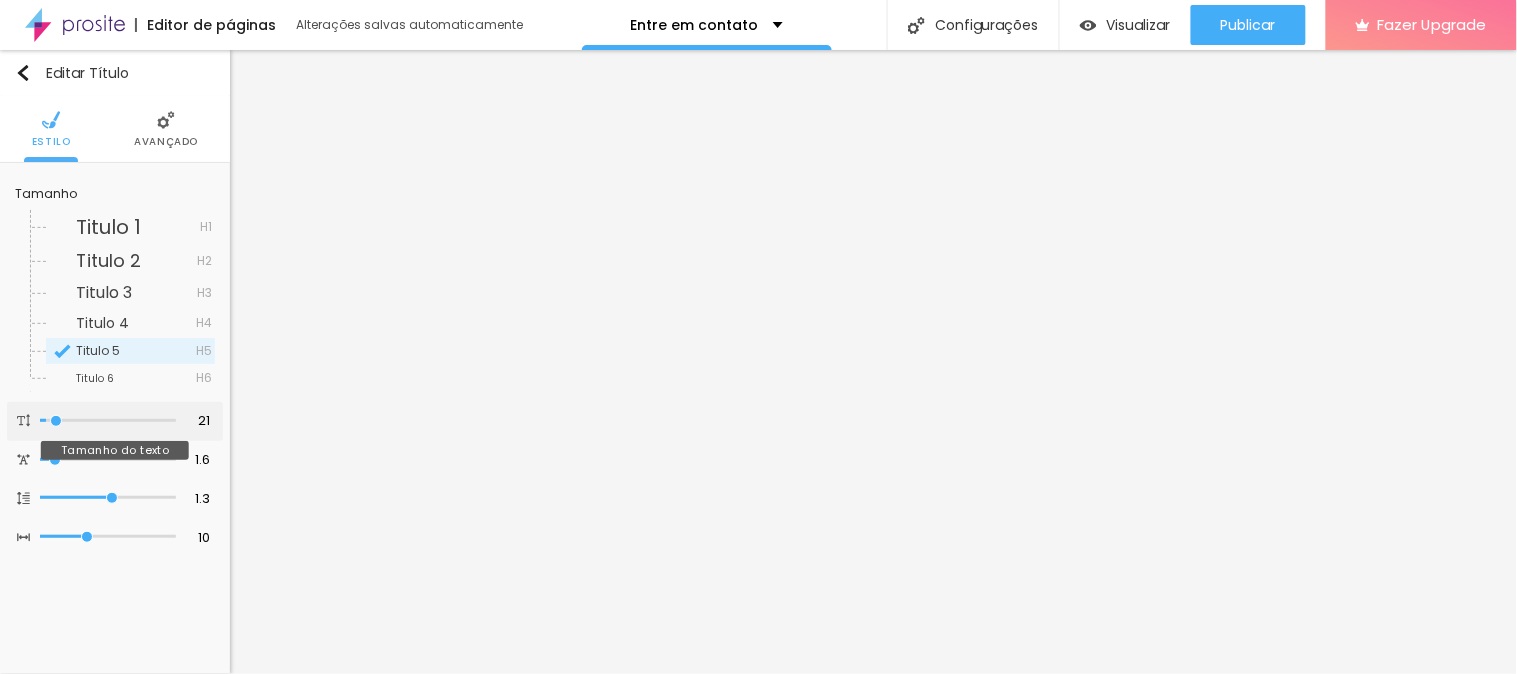 type on "22" 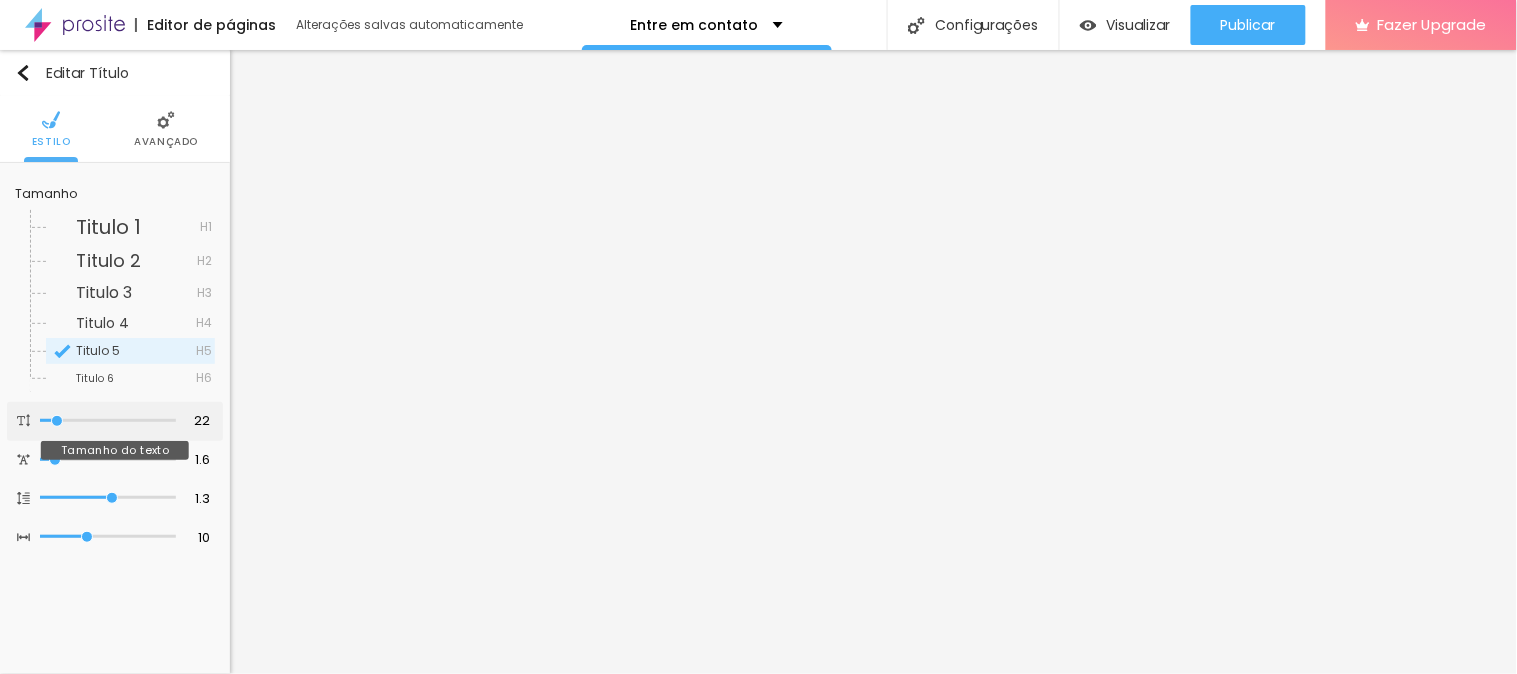type on "19" 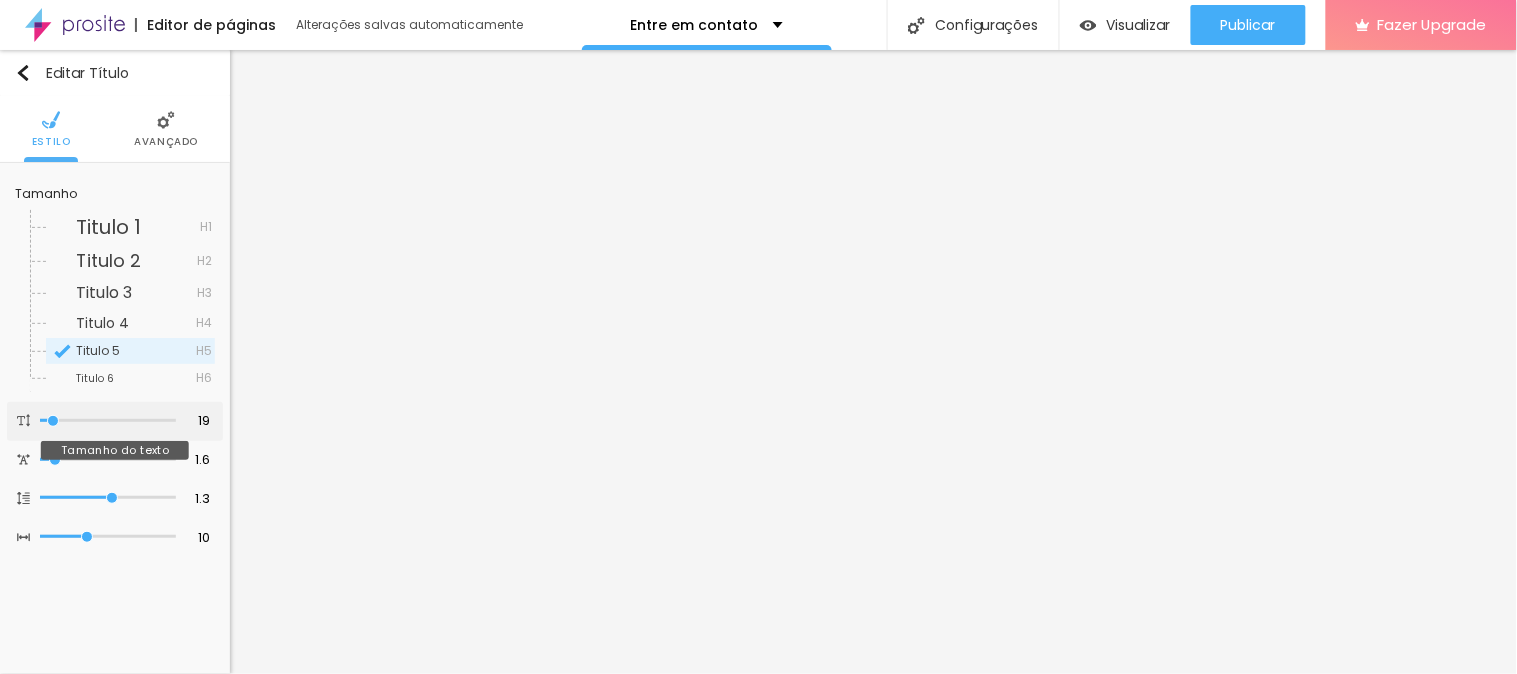 type on "18" 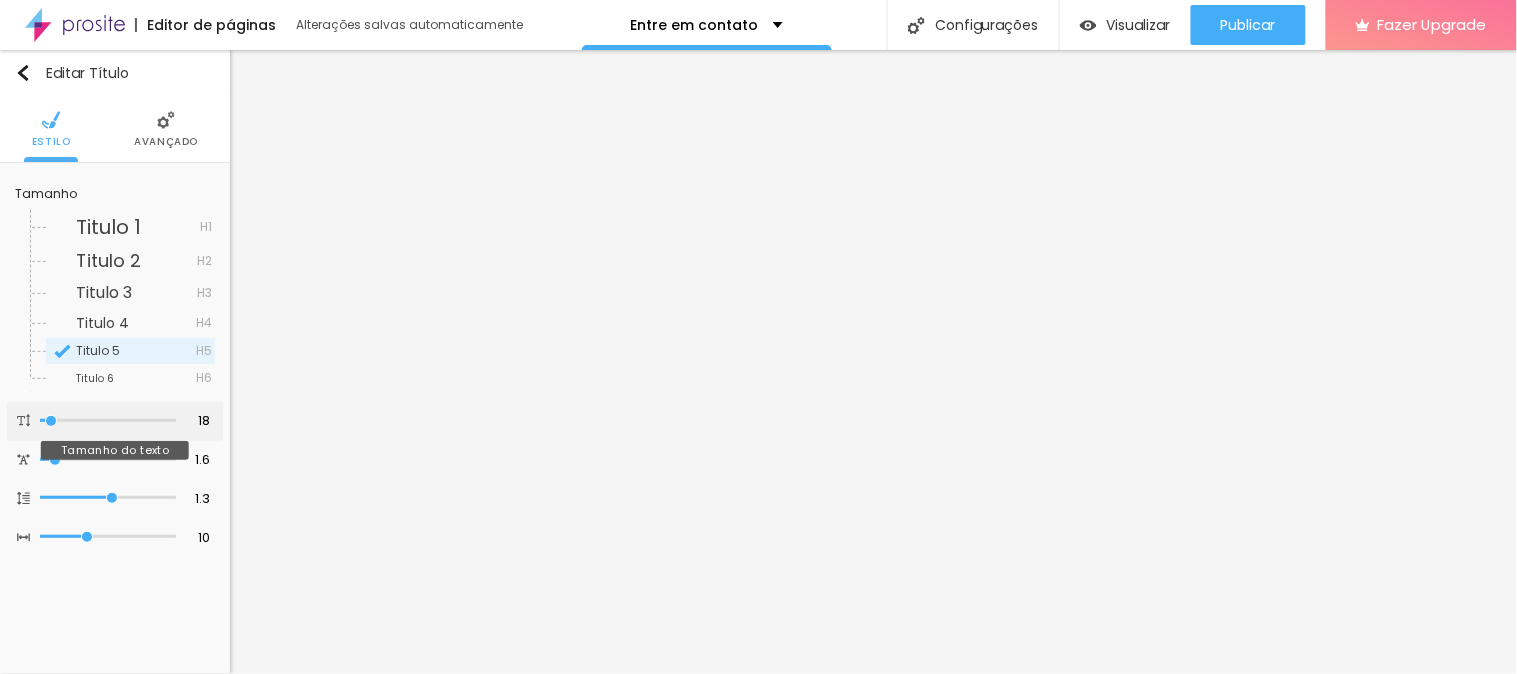 type on "16" 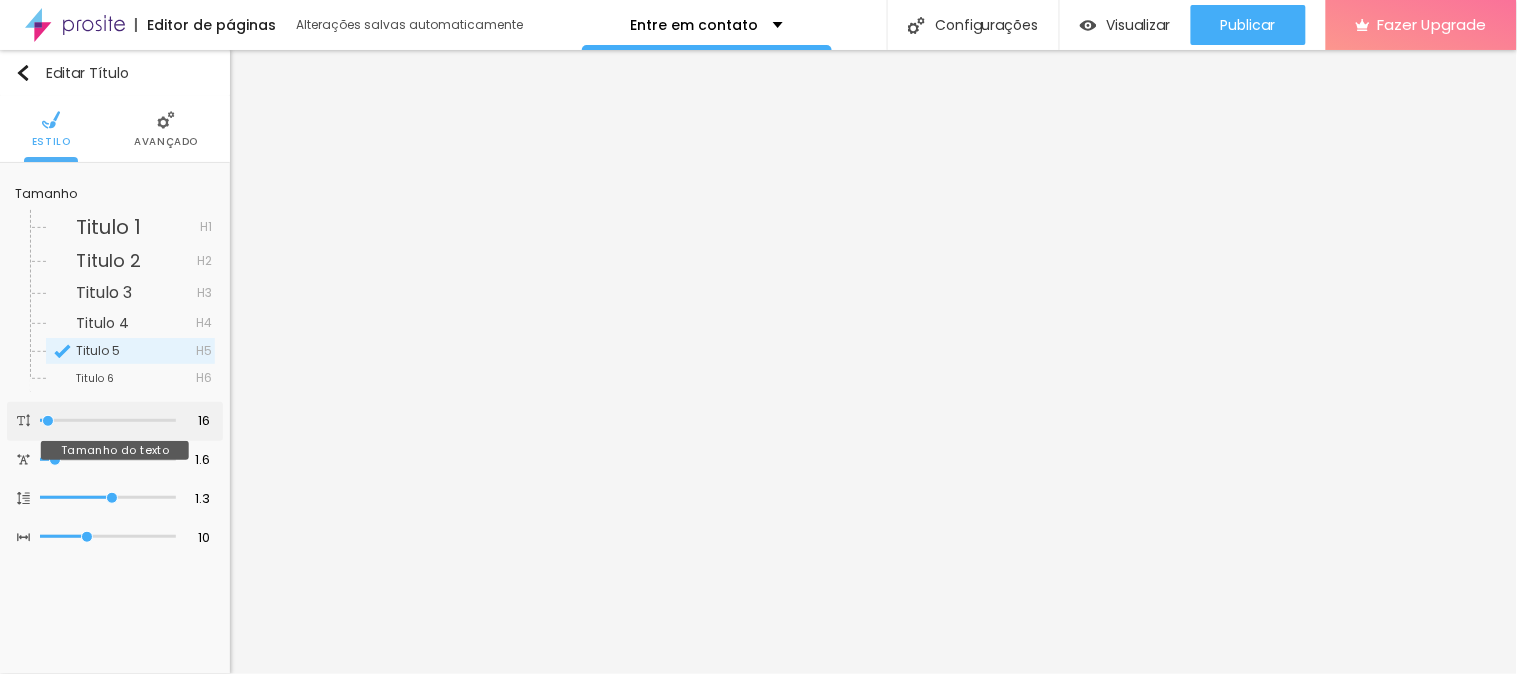type on "14" 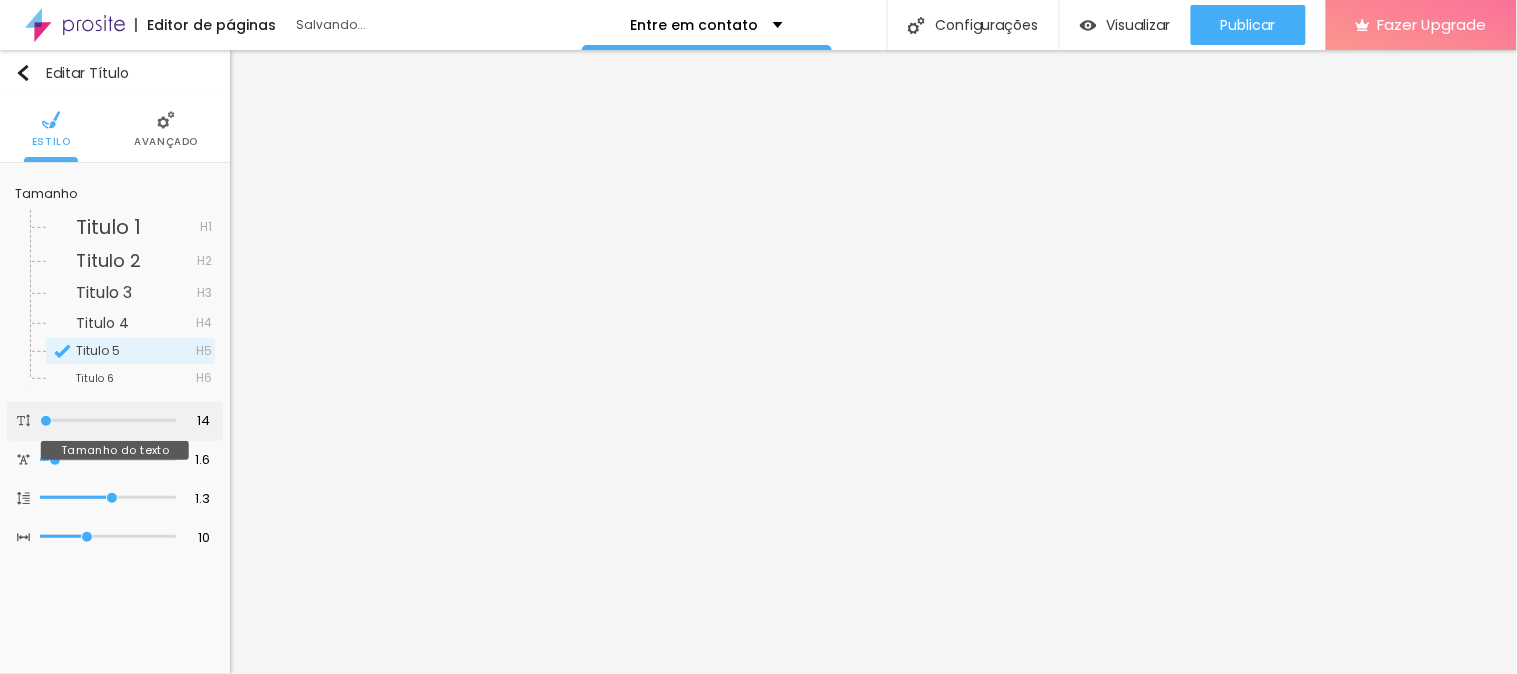 type on "15" 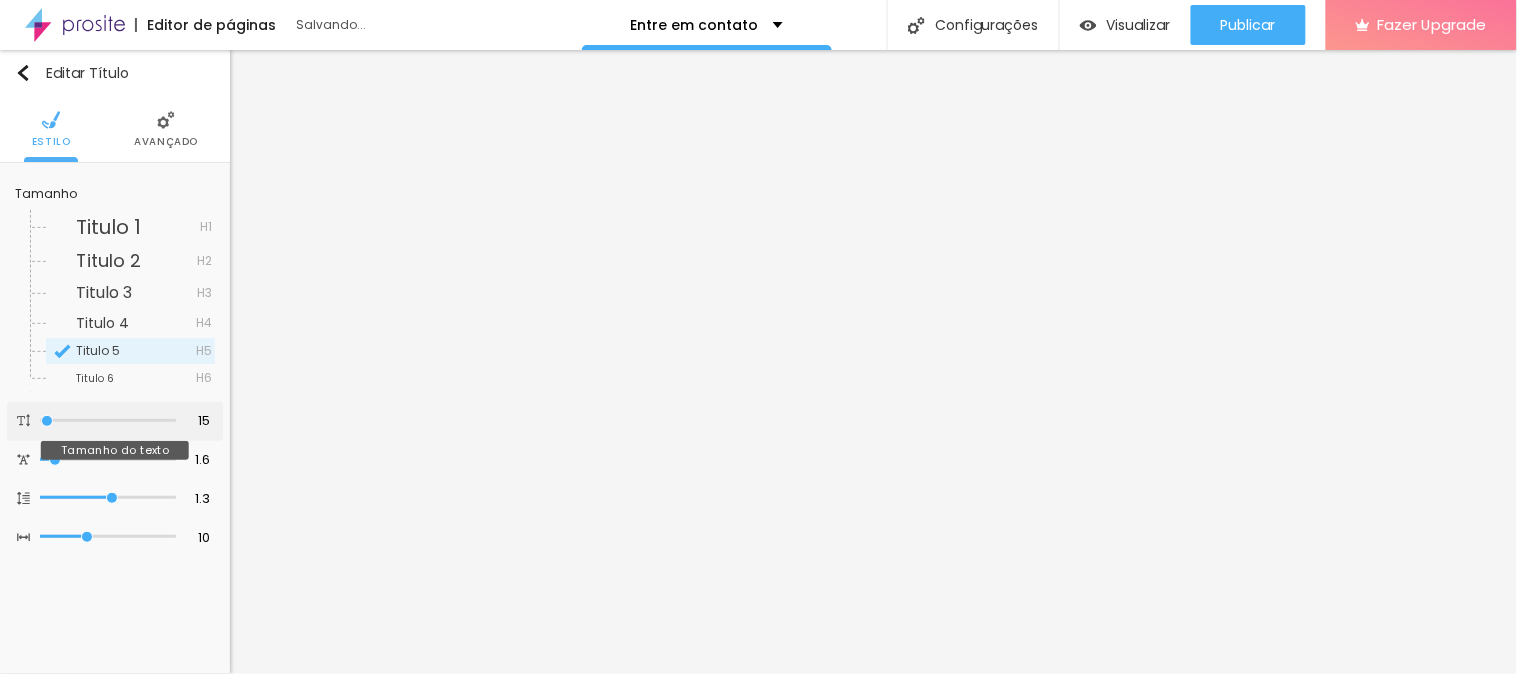 type on "16" 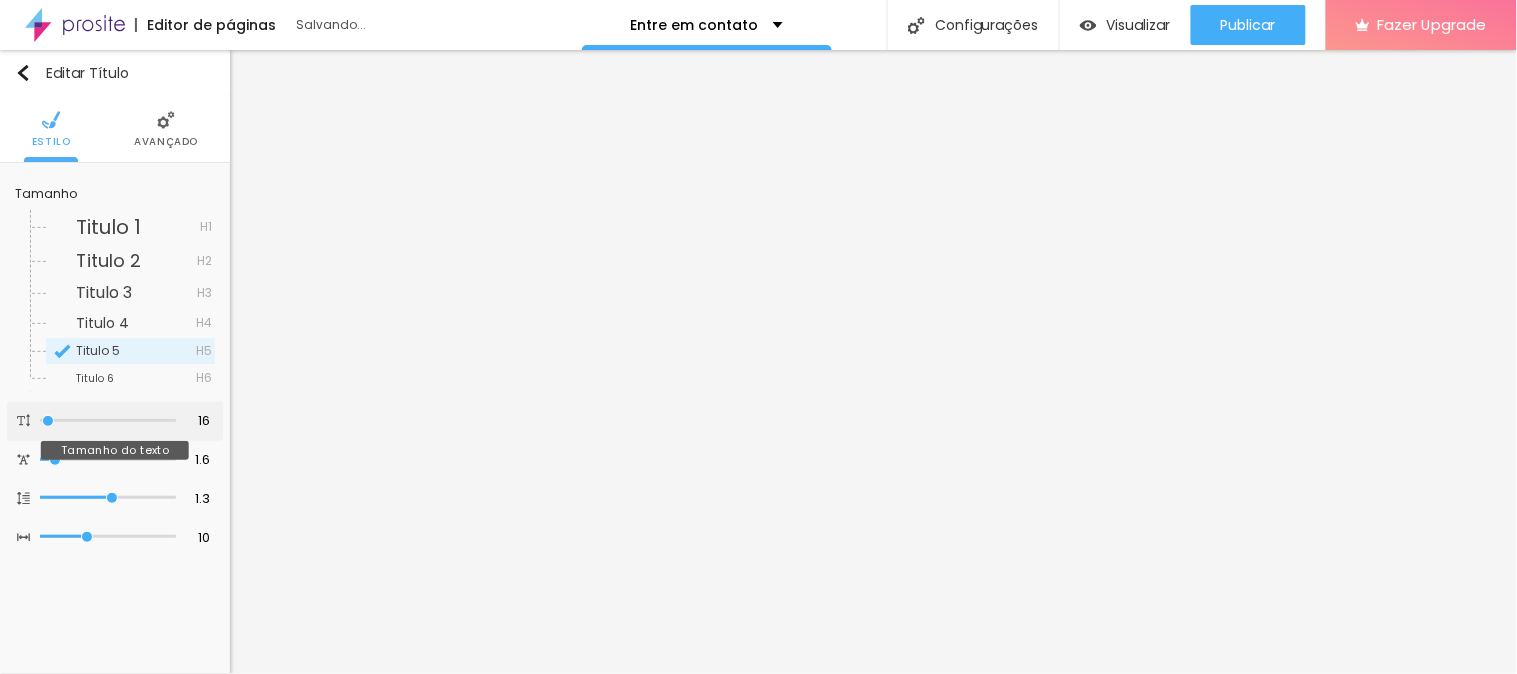 type on "17" 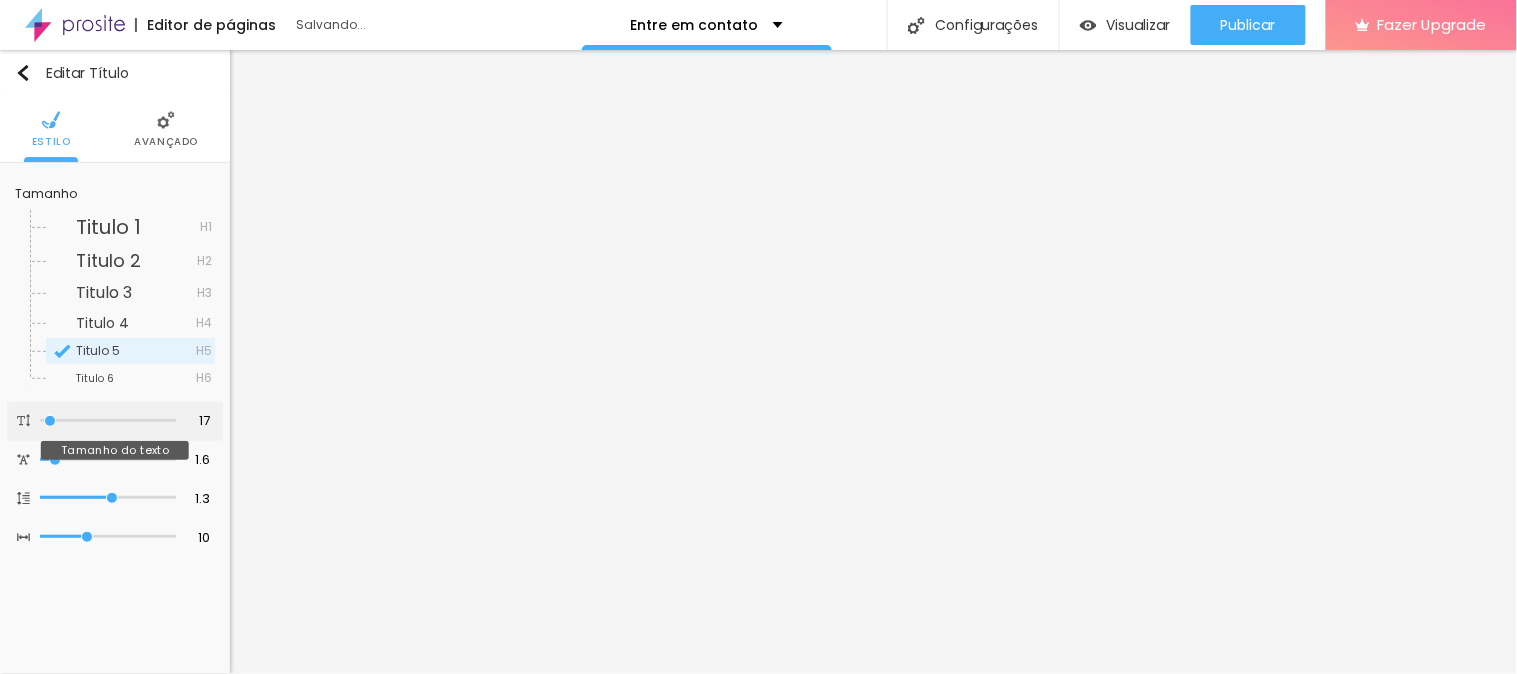 type on "18" 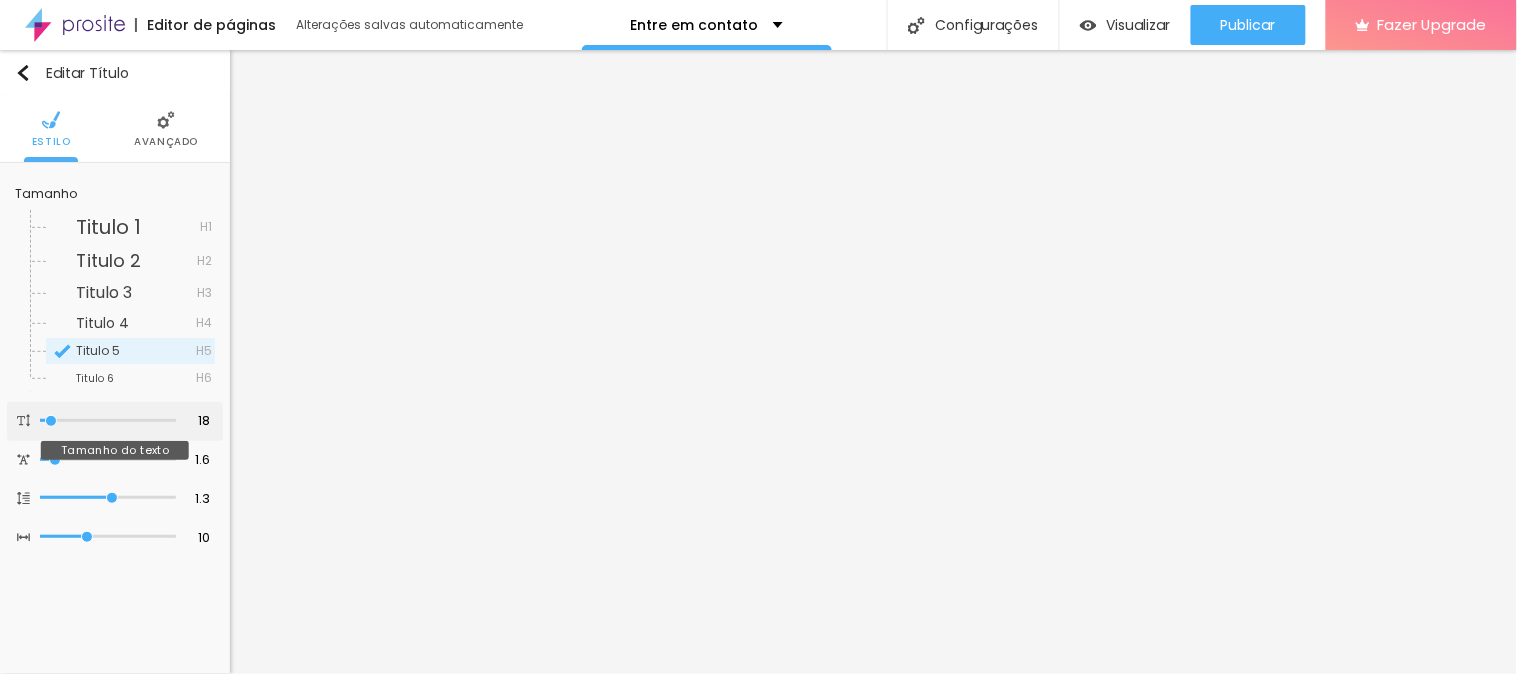 click at bounding box center [108, 421] 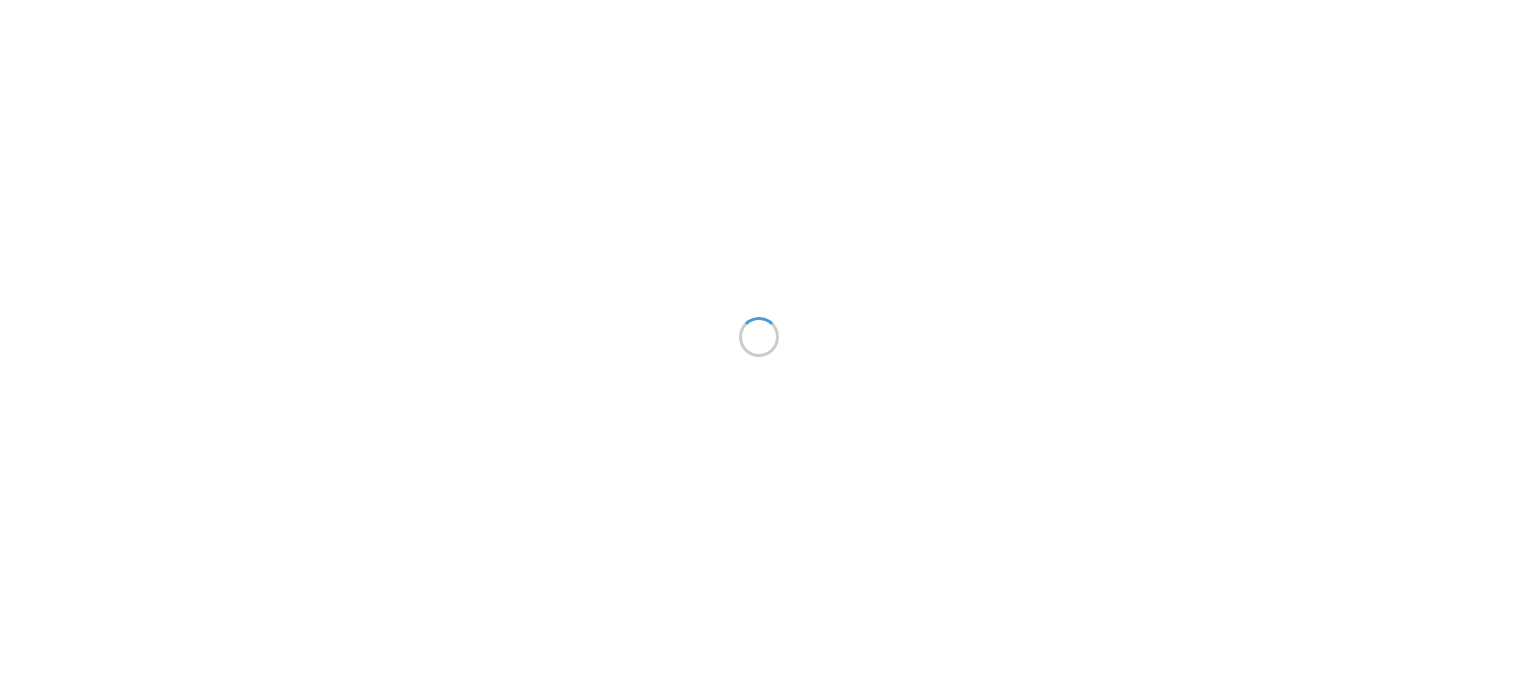 scroll, scrollTop: 0, scrollLeft: 0, axis: both 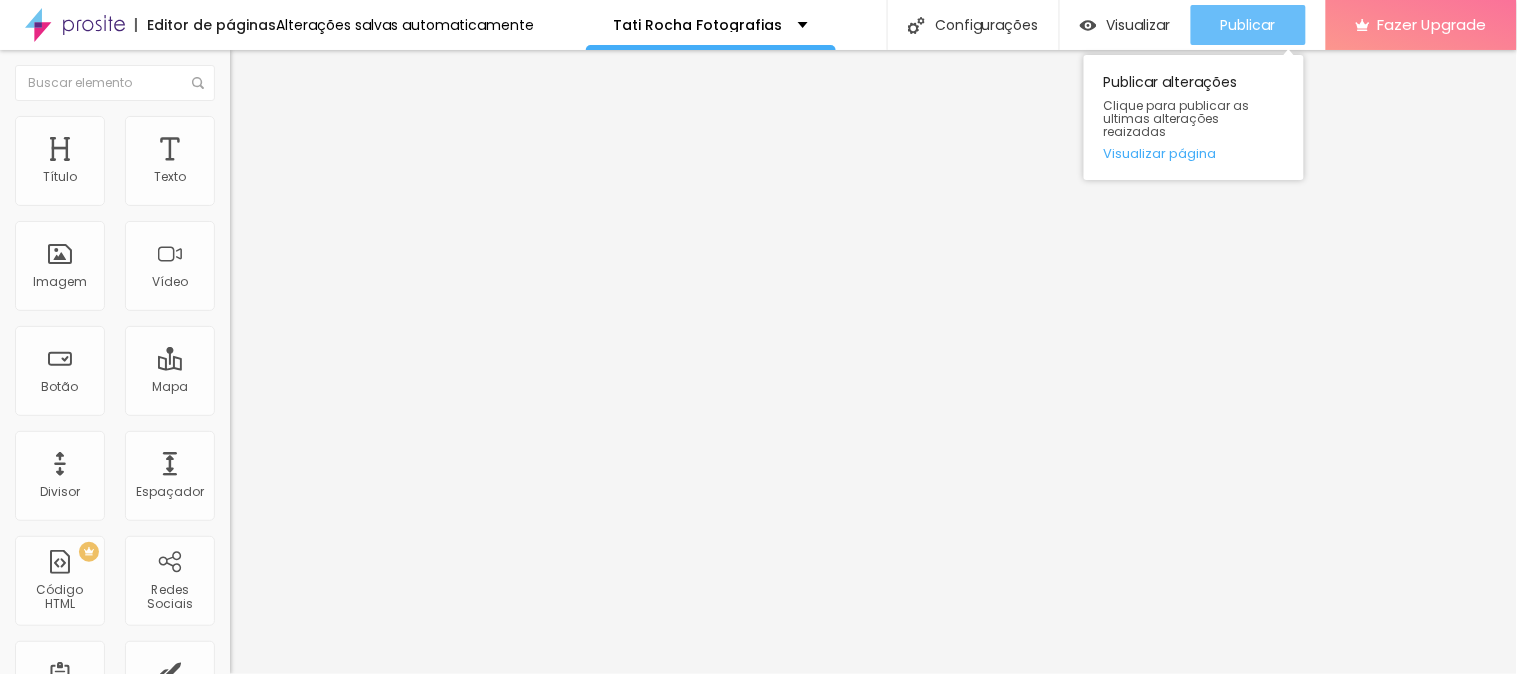 click on "Publicar" at bounding box center [1248, 25] 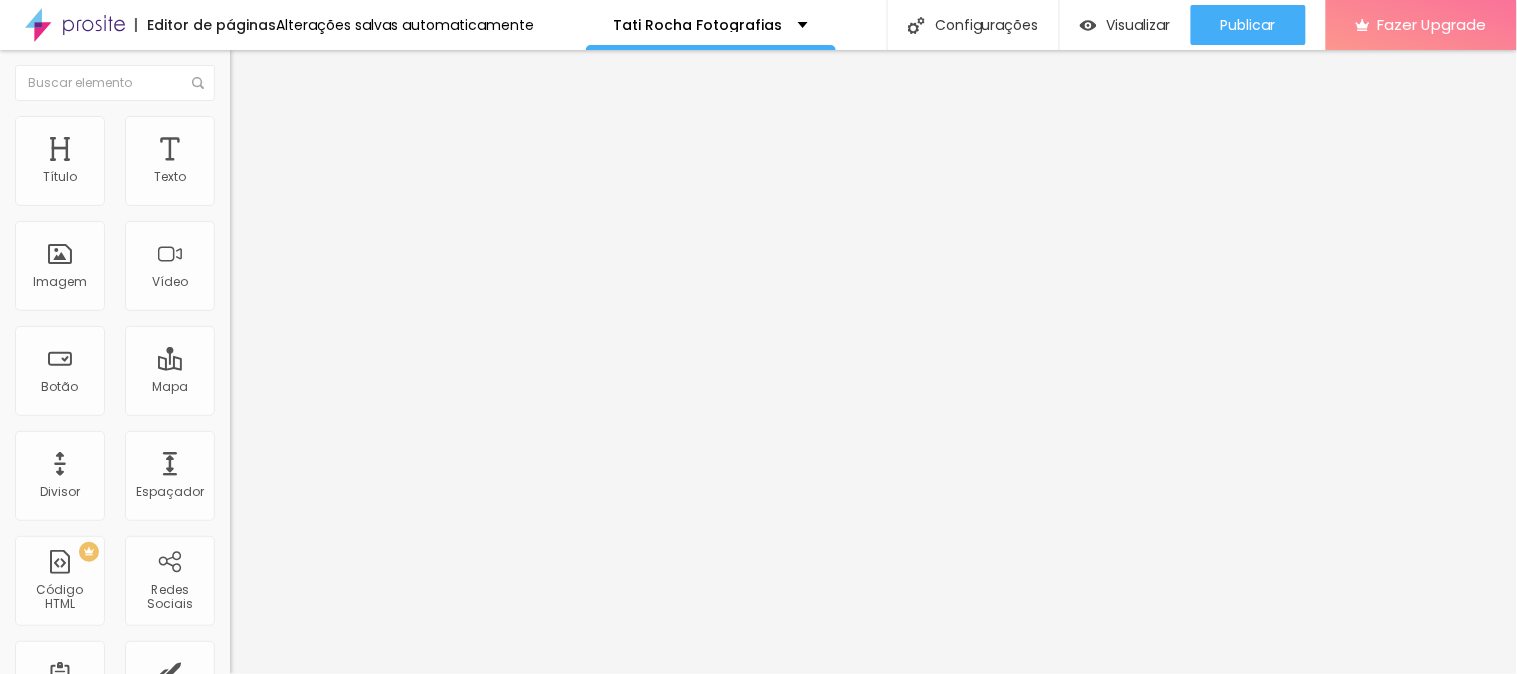 click on "Estilo Avançado" at bounding box center [345, 116] 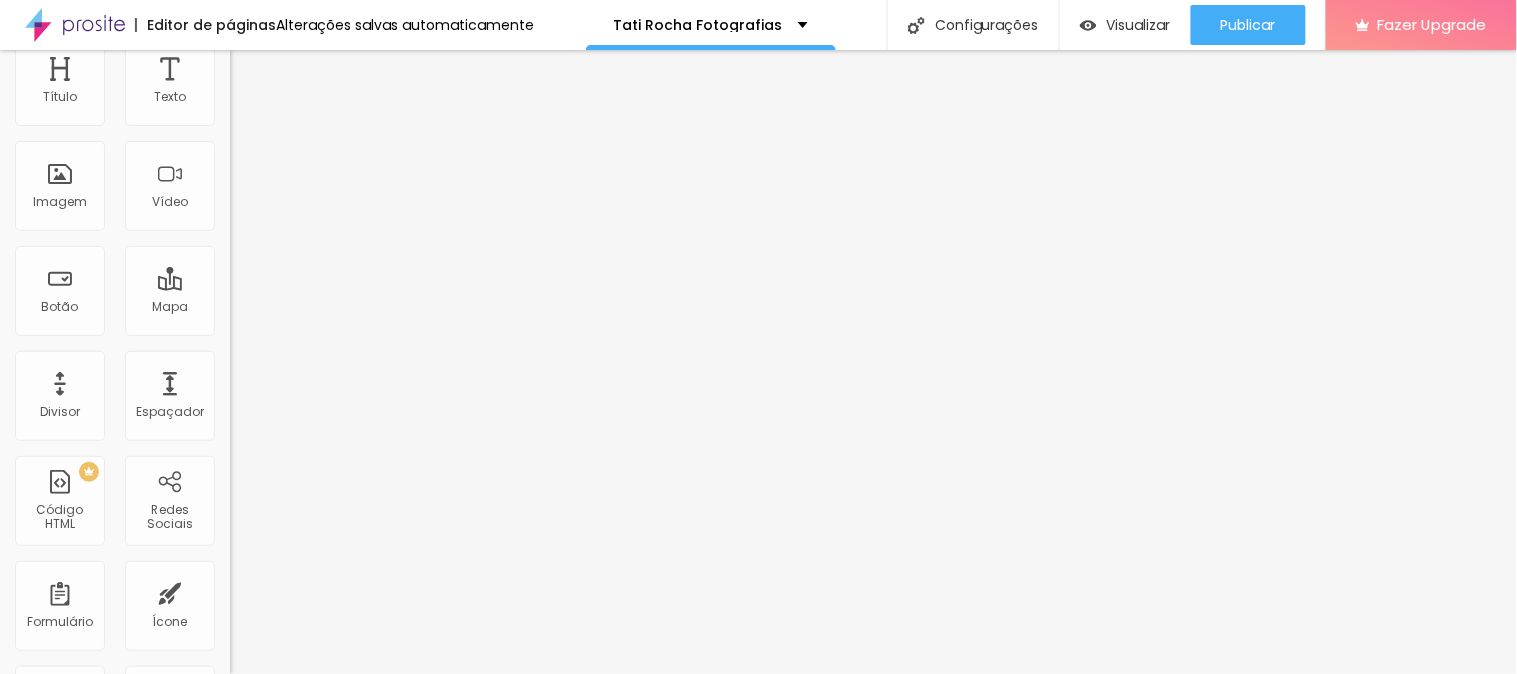 scroll, scrollTop: 0, scrollLeft: 0, axis: both 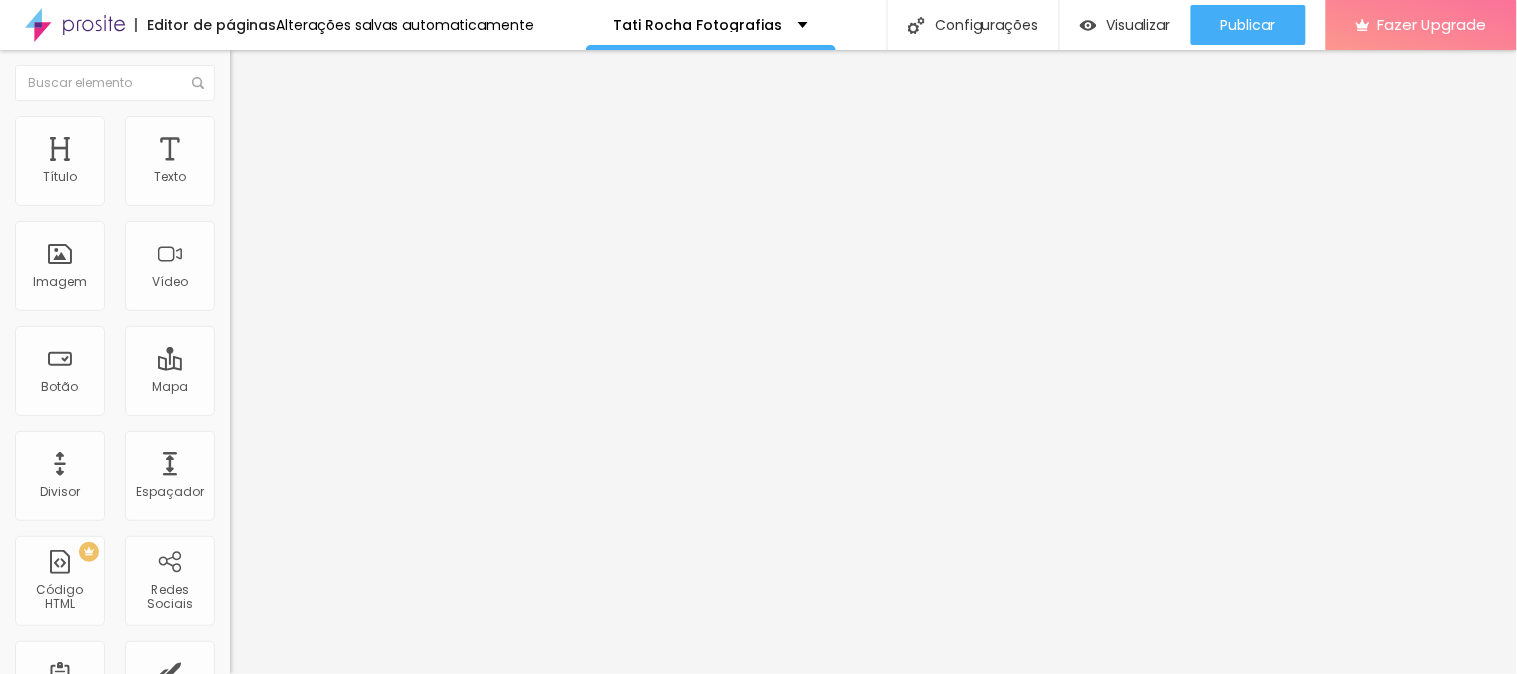 click at bounding box center (239, 105) 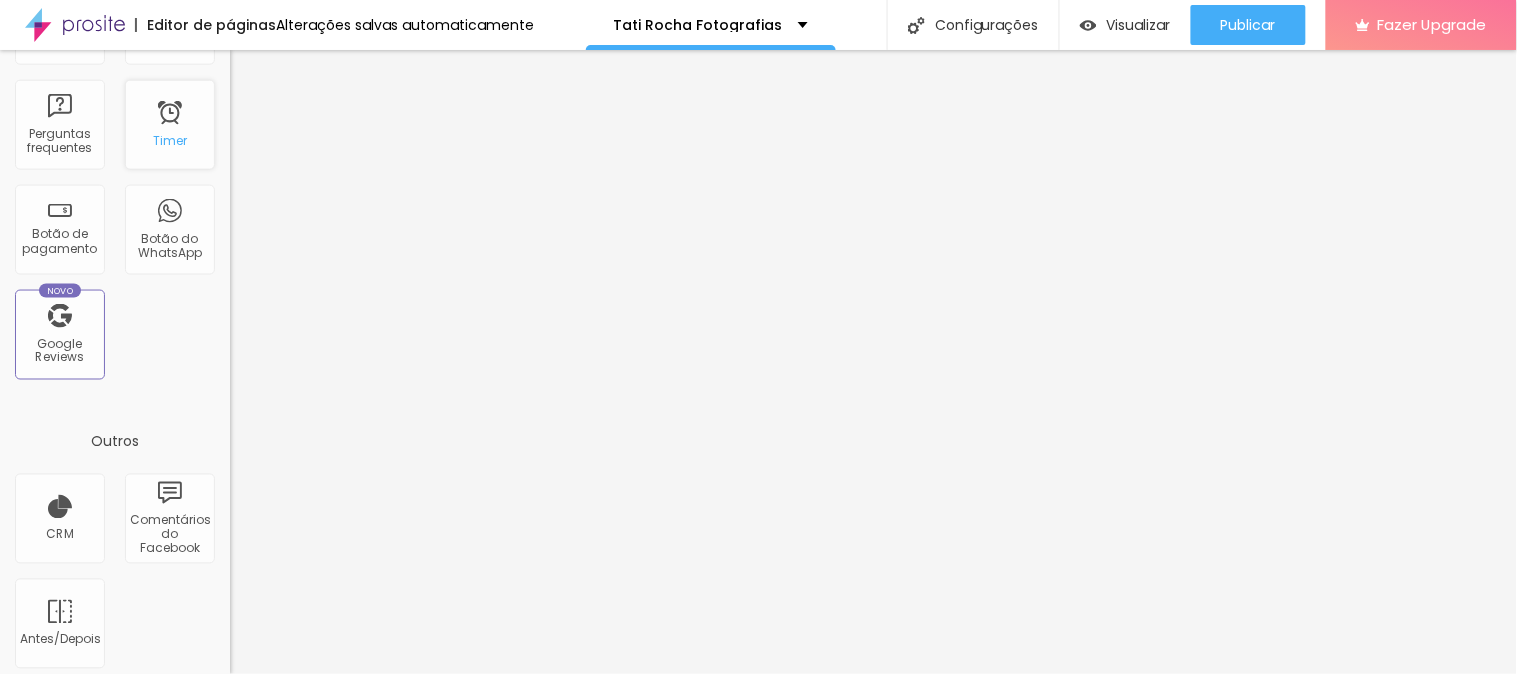 scroll, scrollTop: 675, scrollLeft: 0, axis: vertical 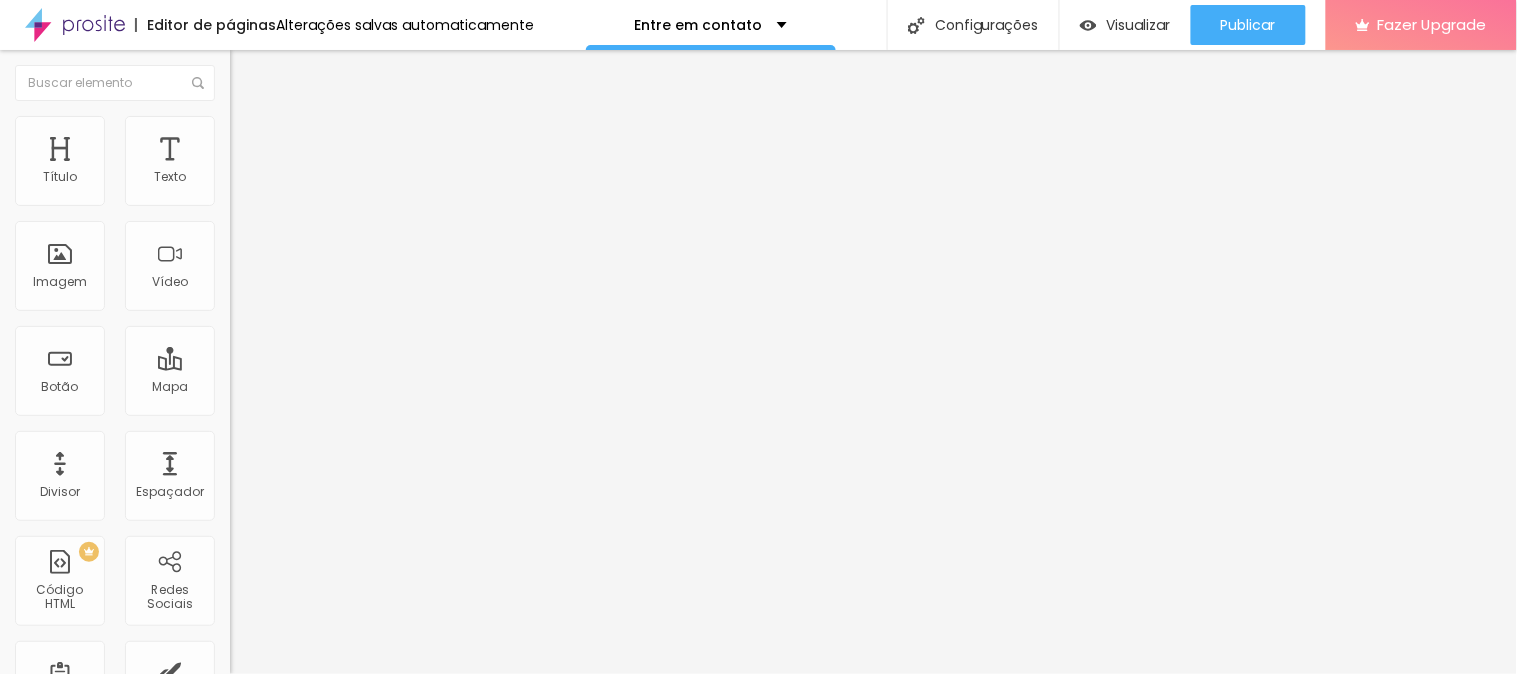 click on "Avançado" at bounding box center (281, 129) 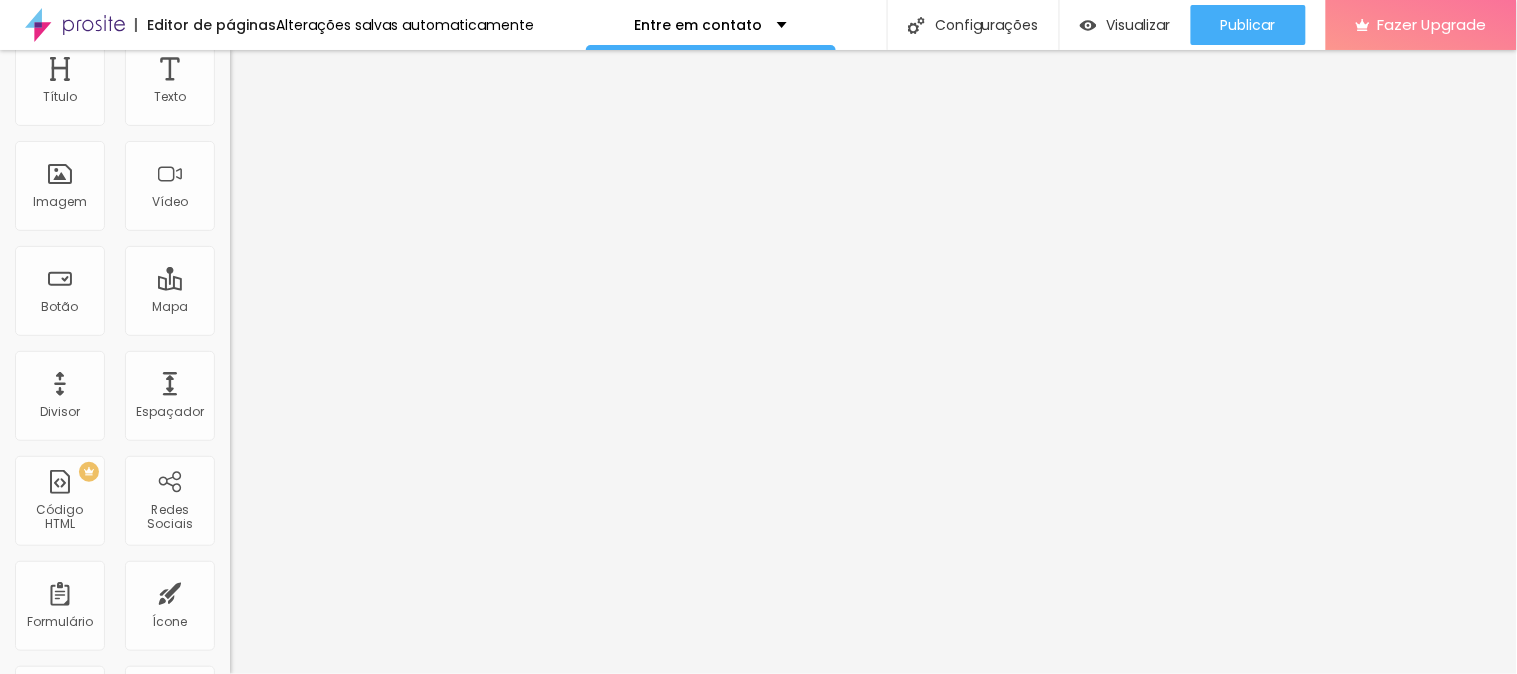 scroll, scrollTop: 0, scrollLeft: 0, axis: both 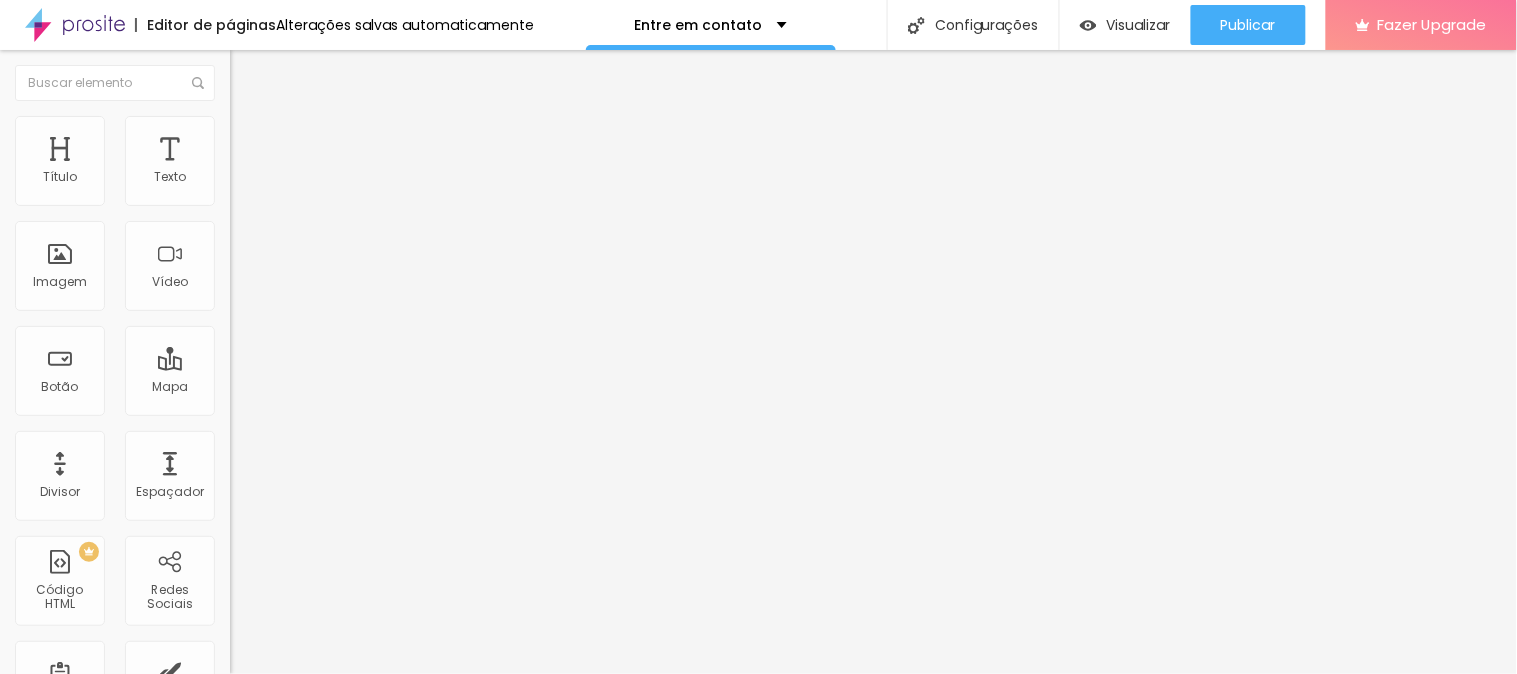 click at bounding box center [253, 73] 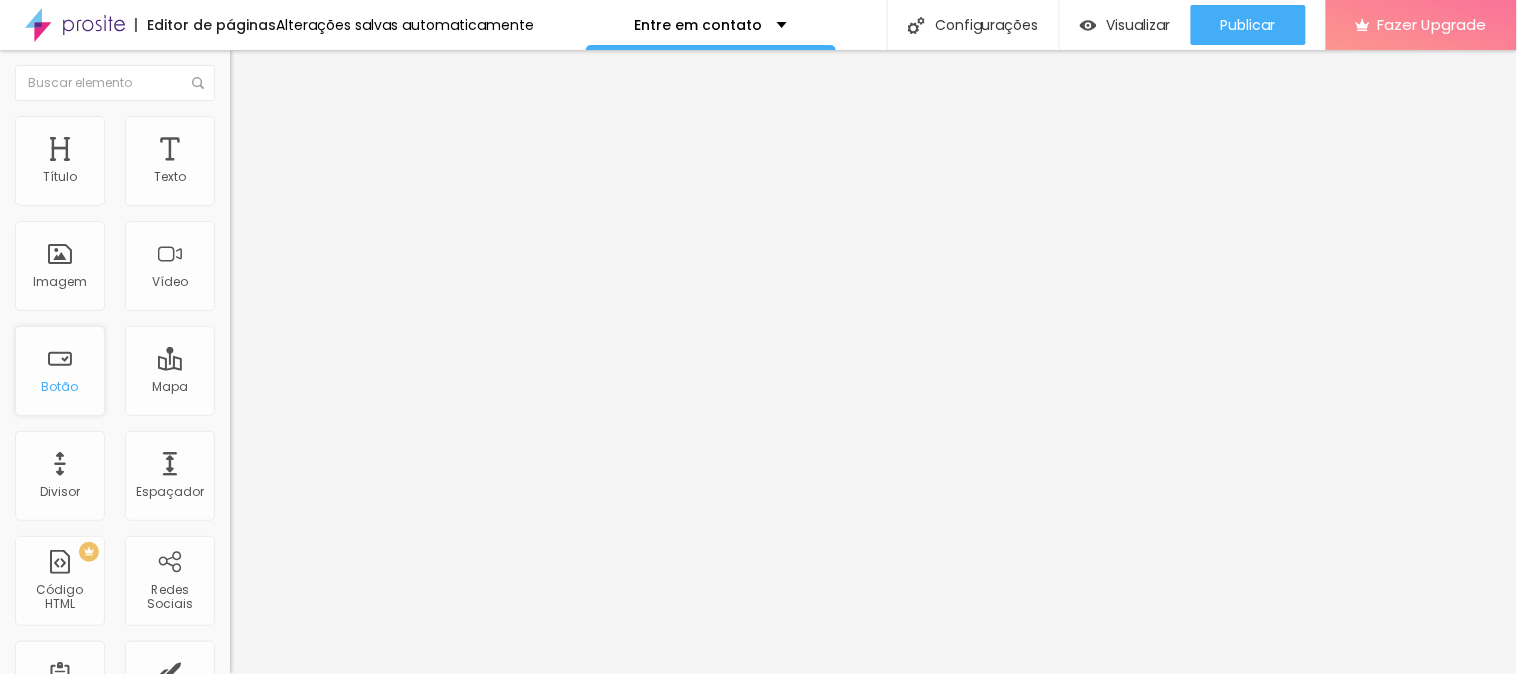 click on "Botão" at bounding box center [60, 371] 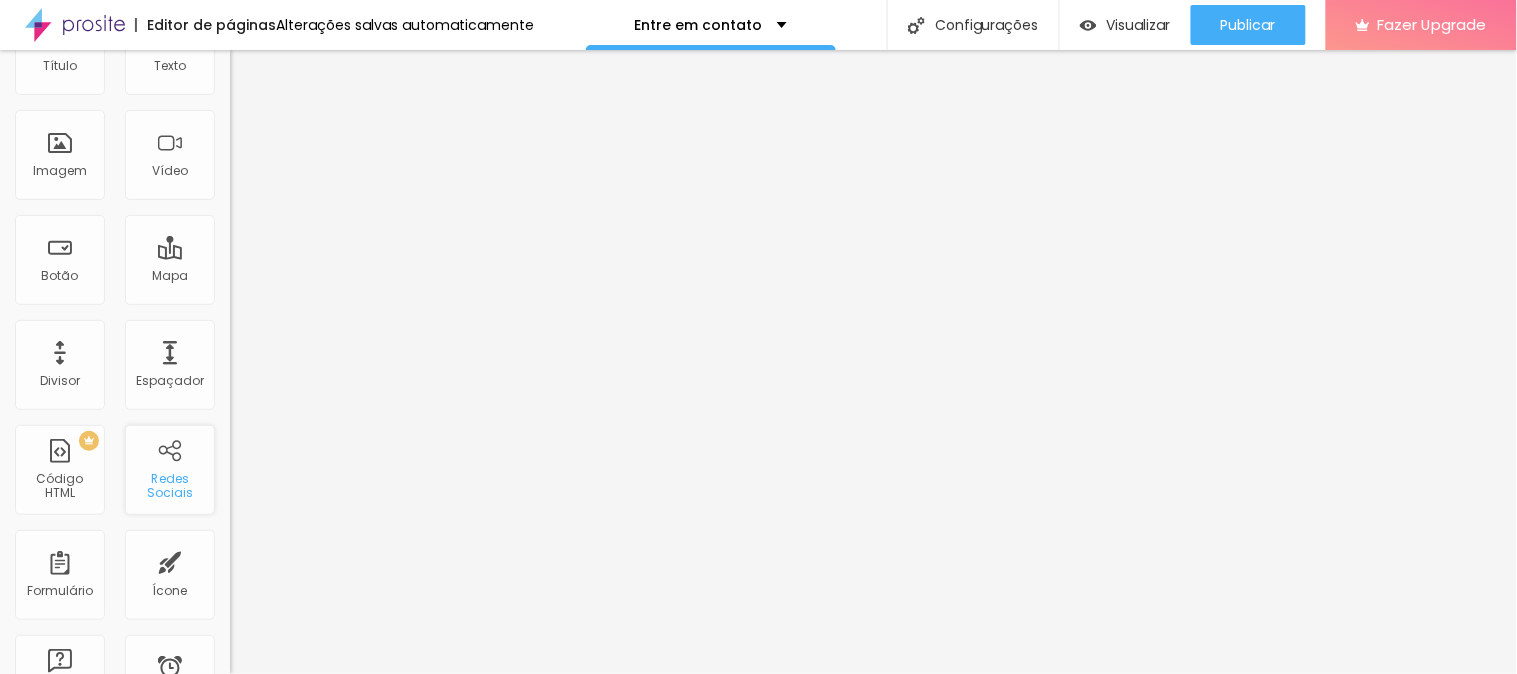 scroll, scrollTop: 222, scrollLeft: 0, axis: vertical 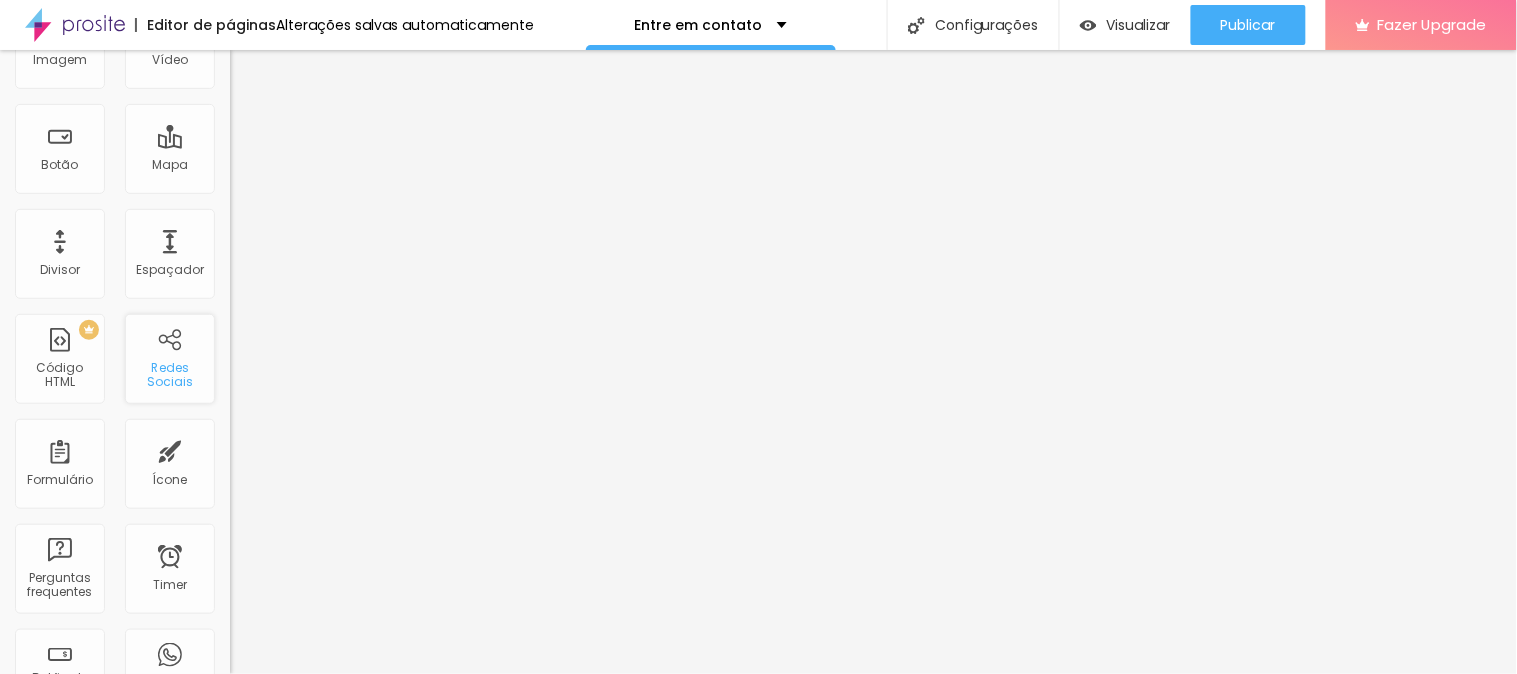 click on "Redes Sociais" at bounding box center [169, 375] 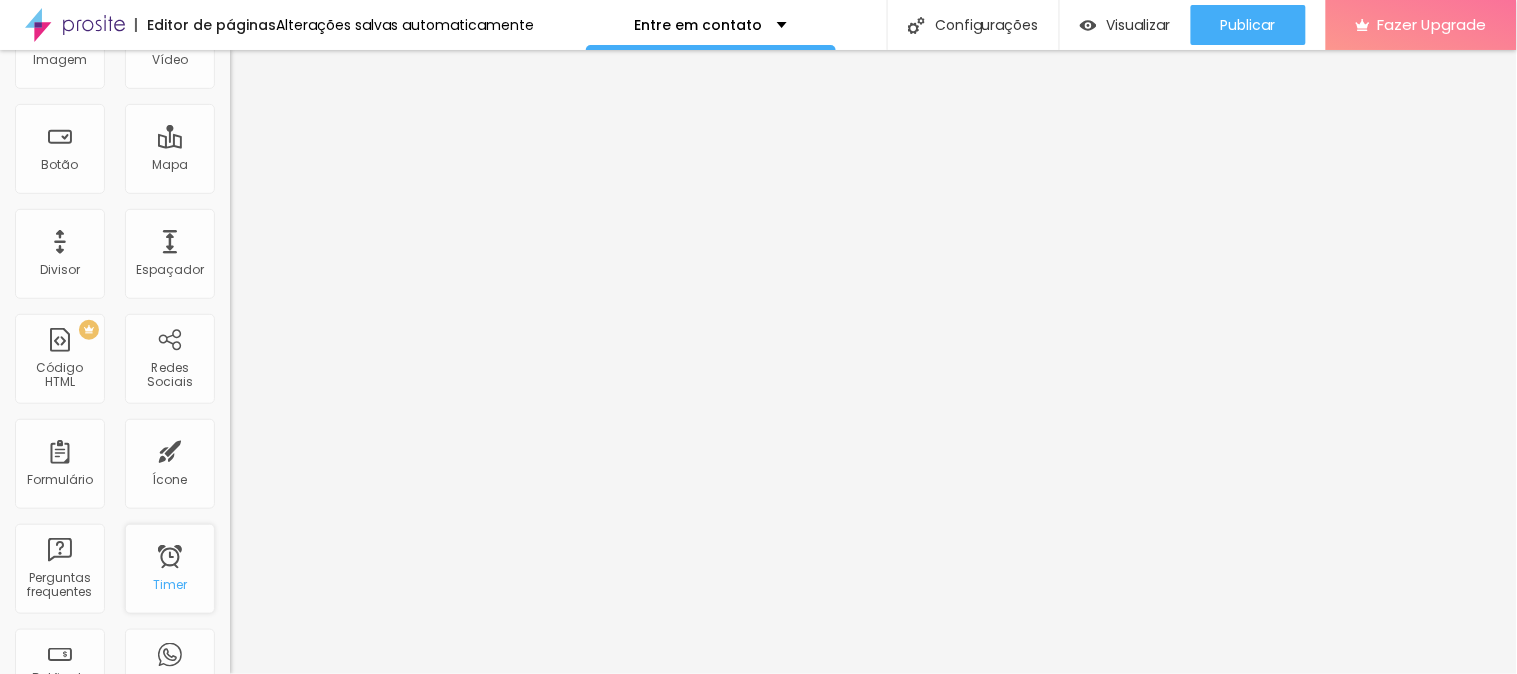 click on "Timer" at bounding box center (170, 585) 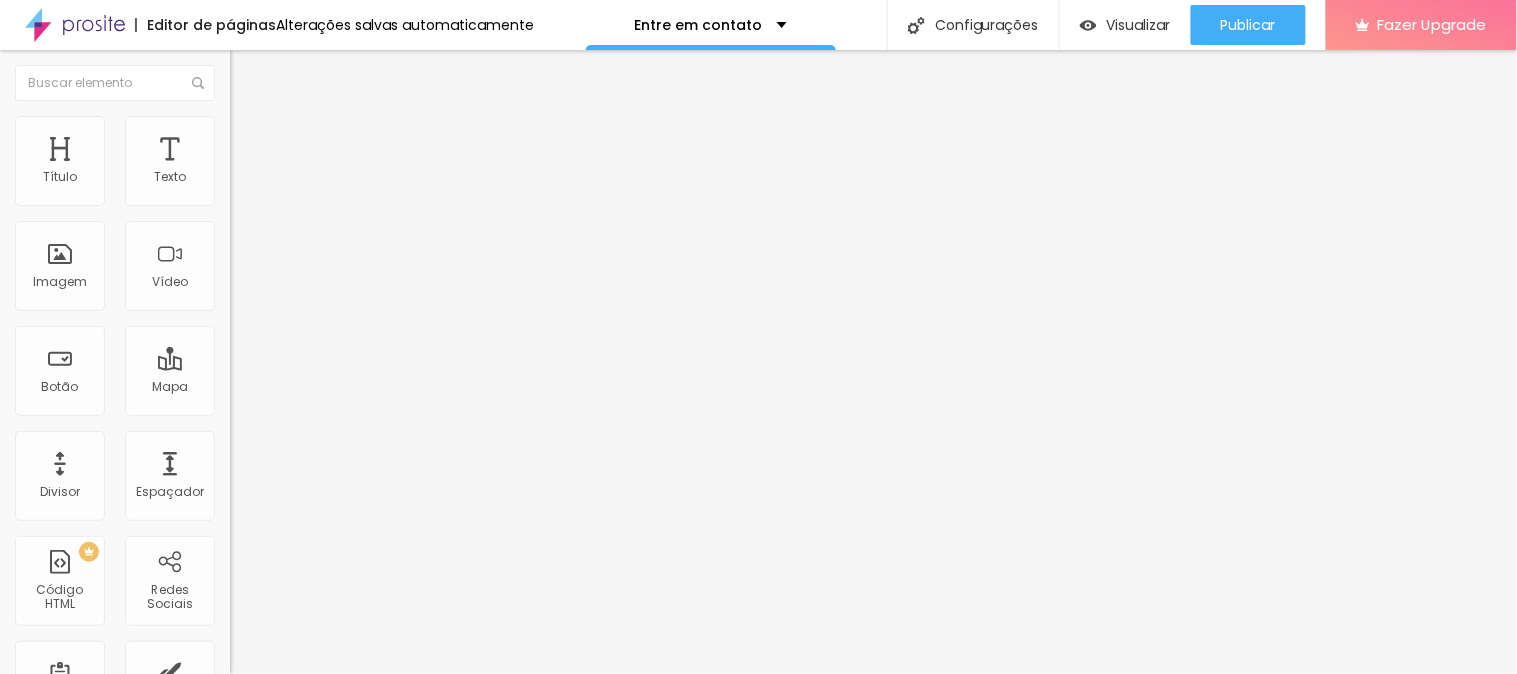 click at bounding box center [253, 73] 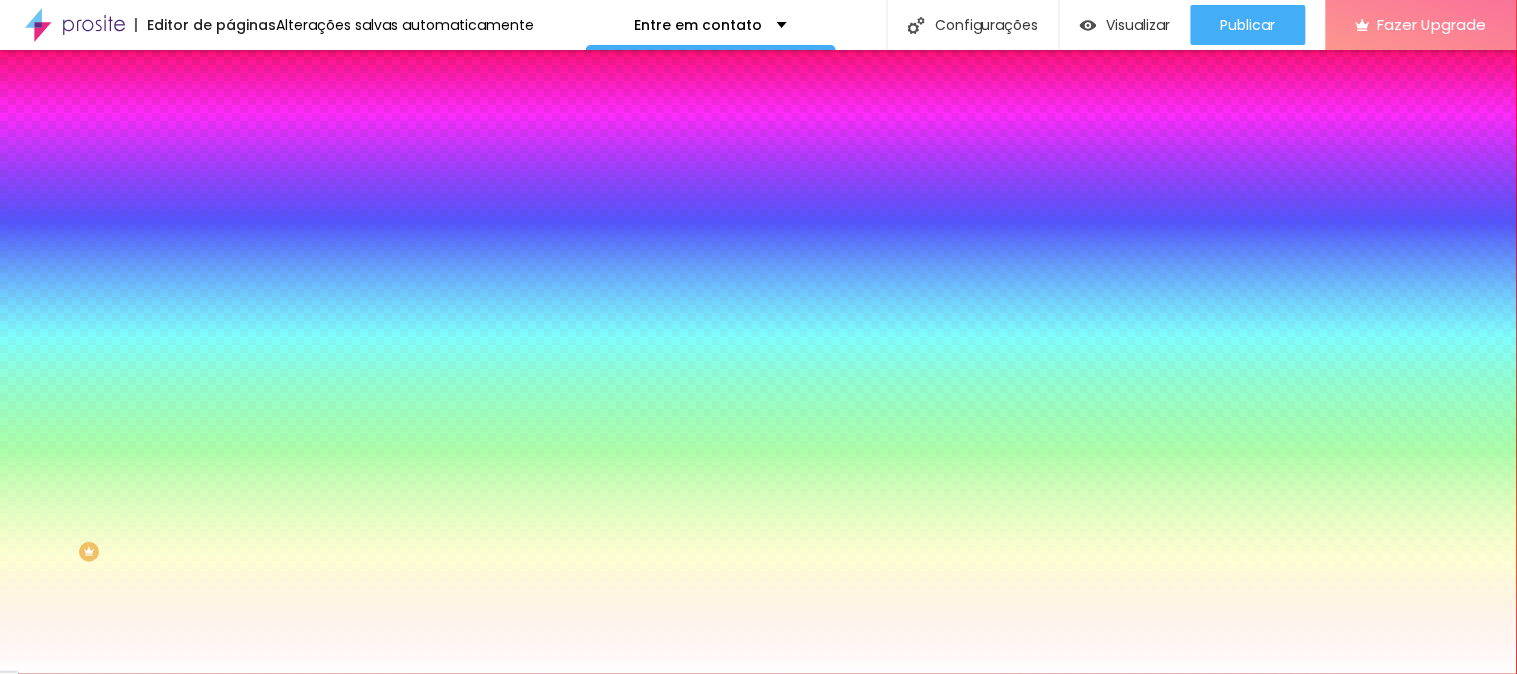 click on "Avançado" at bounding box center (281, 149) 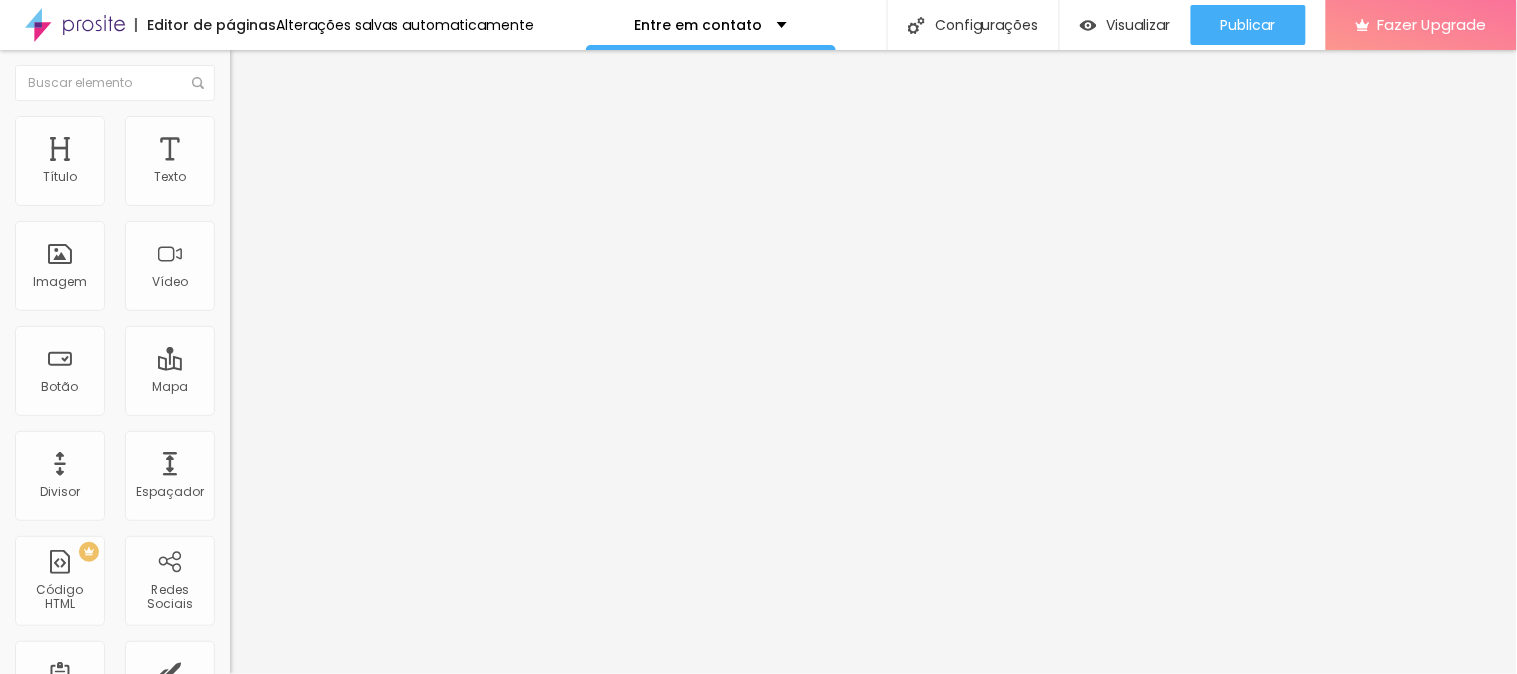 click at bounding box center (350, 461) 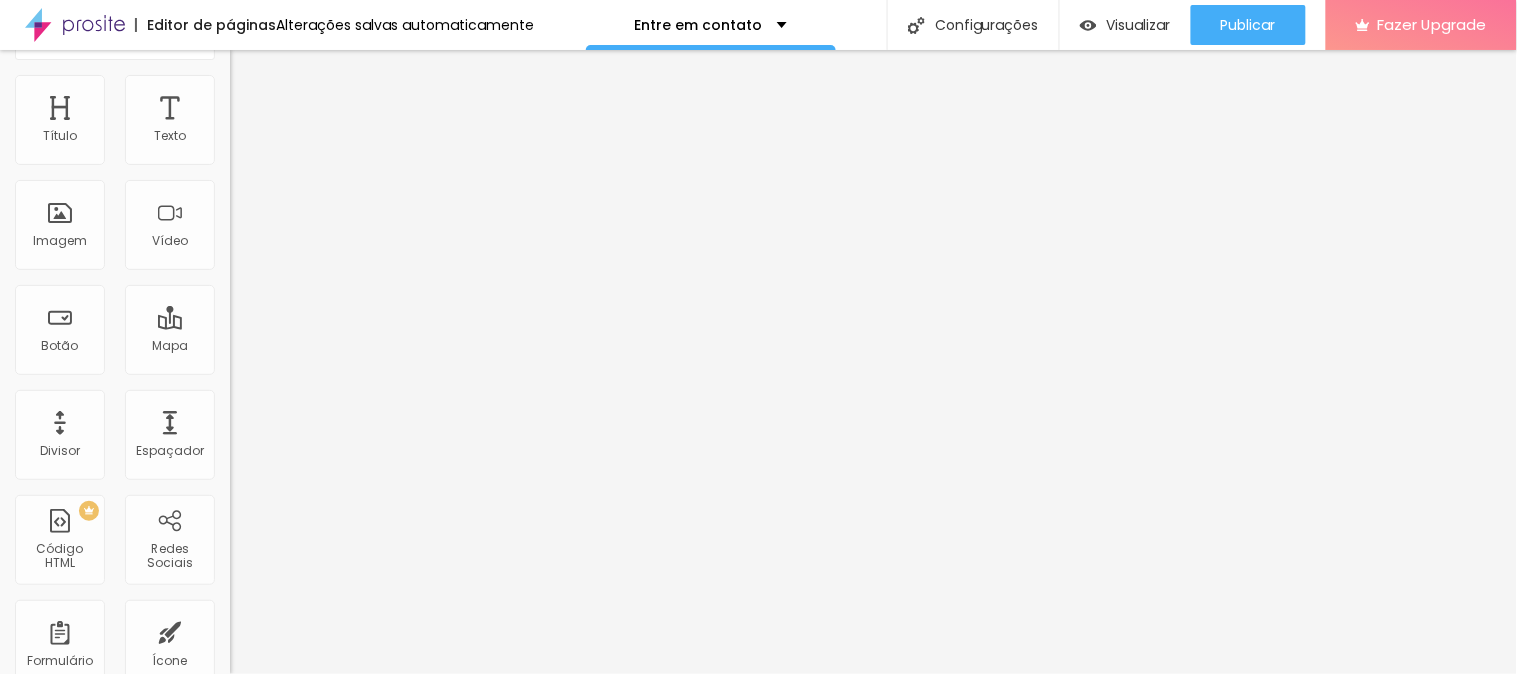 scroll, scrollTop: 0, scrollLeft: 0, axis: both 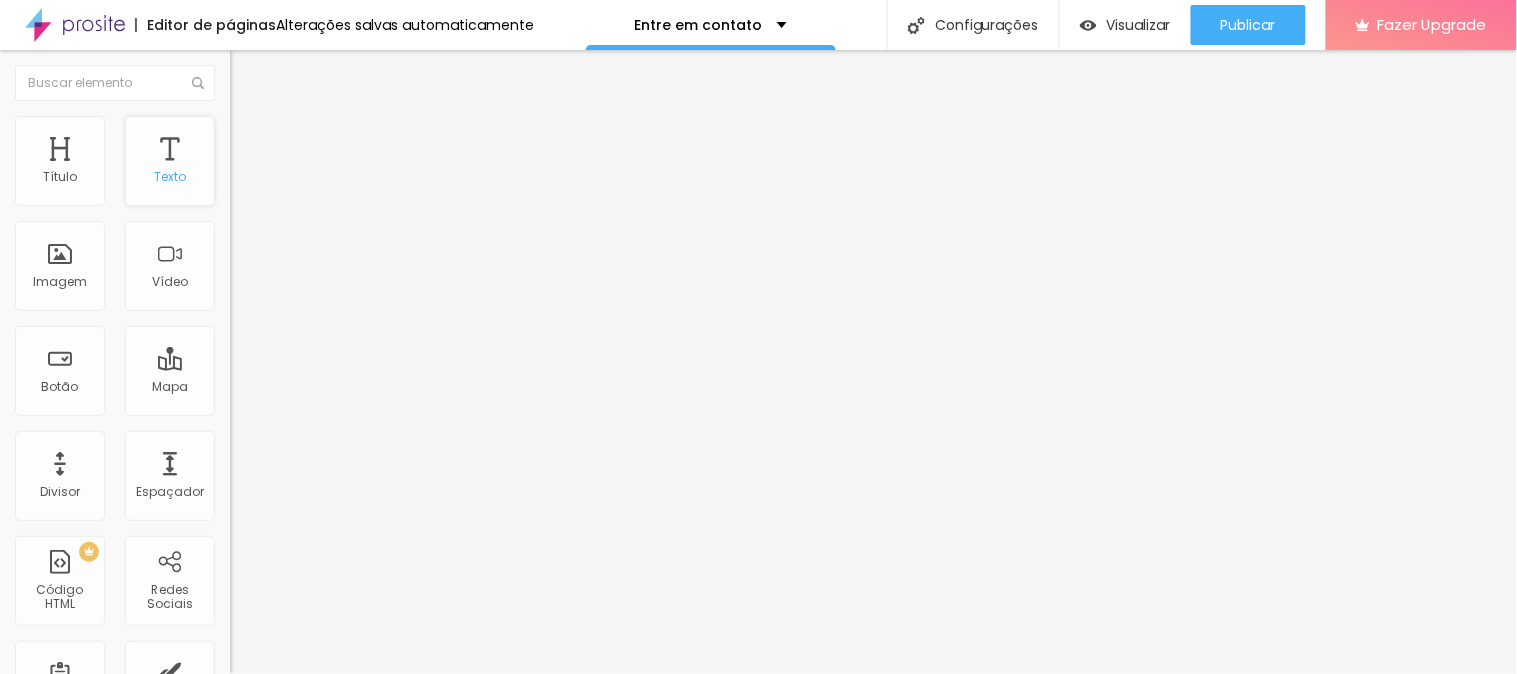 click on "Texto" at bounding box center [170, 161] 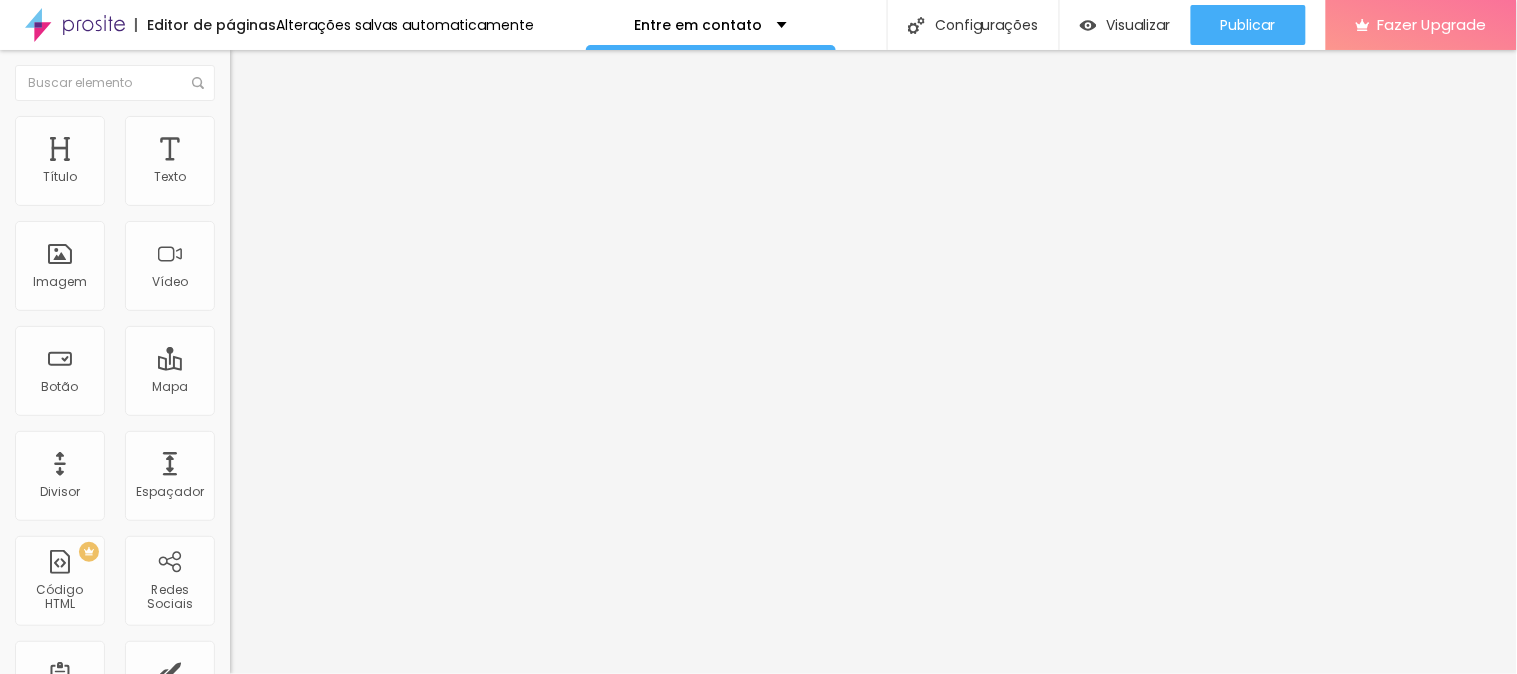 click at bounding box center [253, 73] 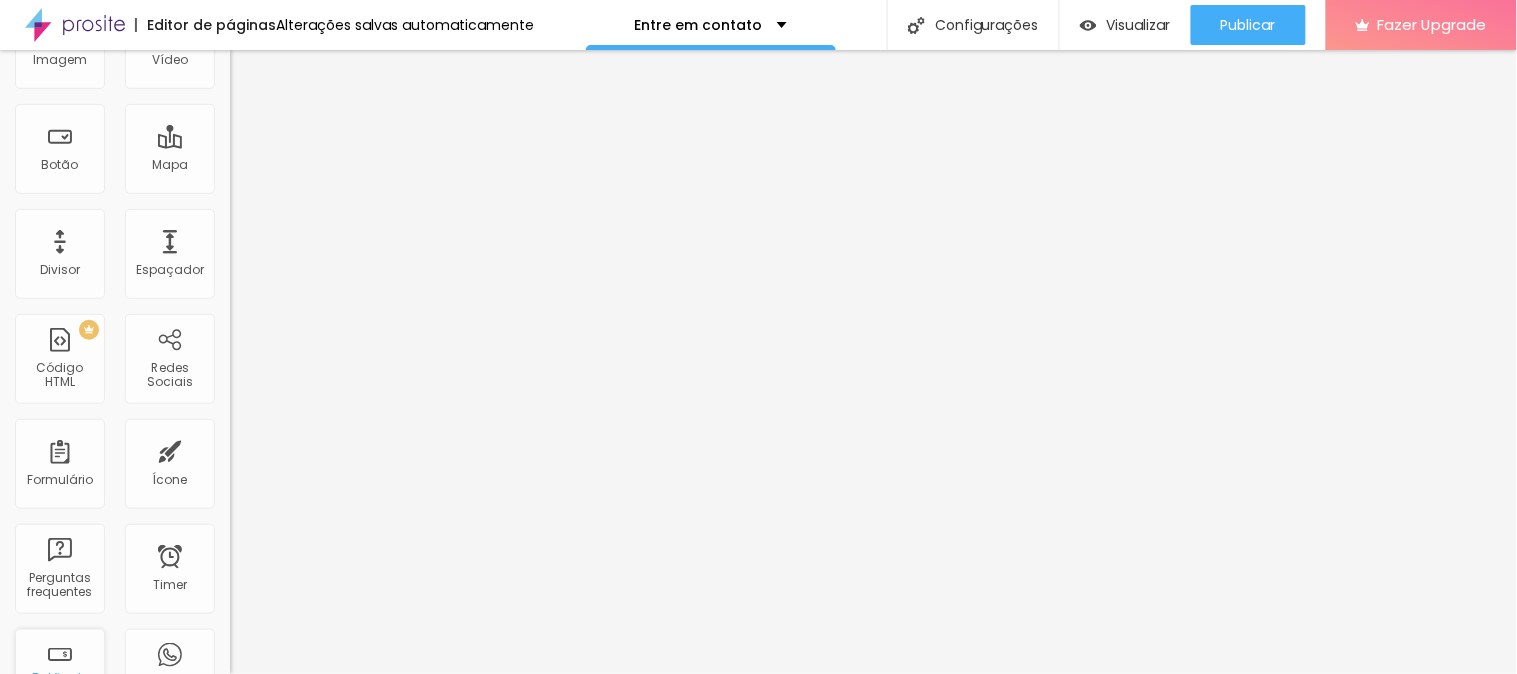 scroll, scrollTop: 444, scrollLeft: 0, axis: vertical 